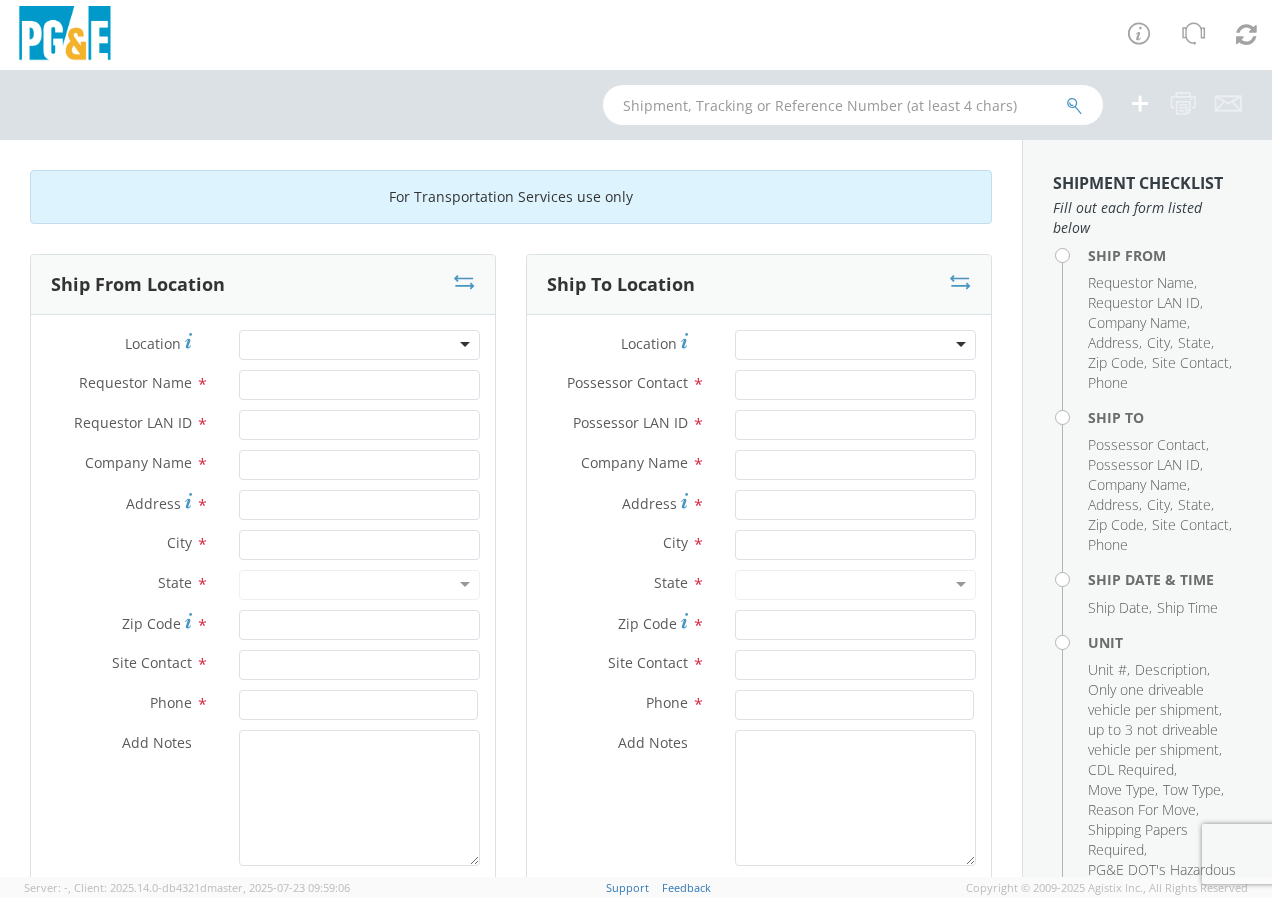 scroll, scrollTop: 0, scrollLeft: 0, axis: both 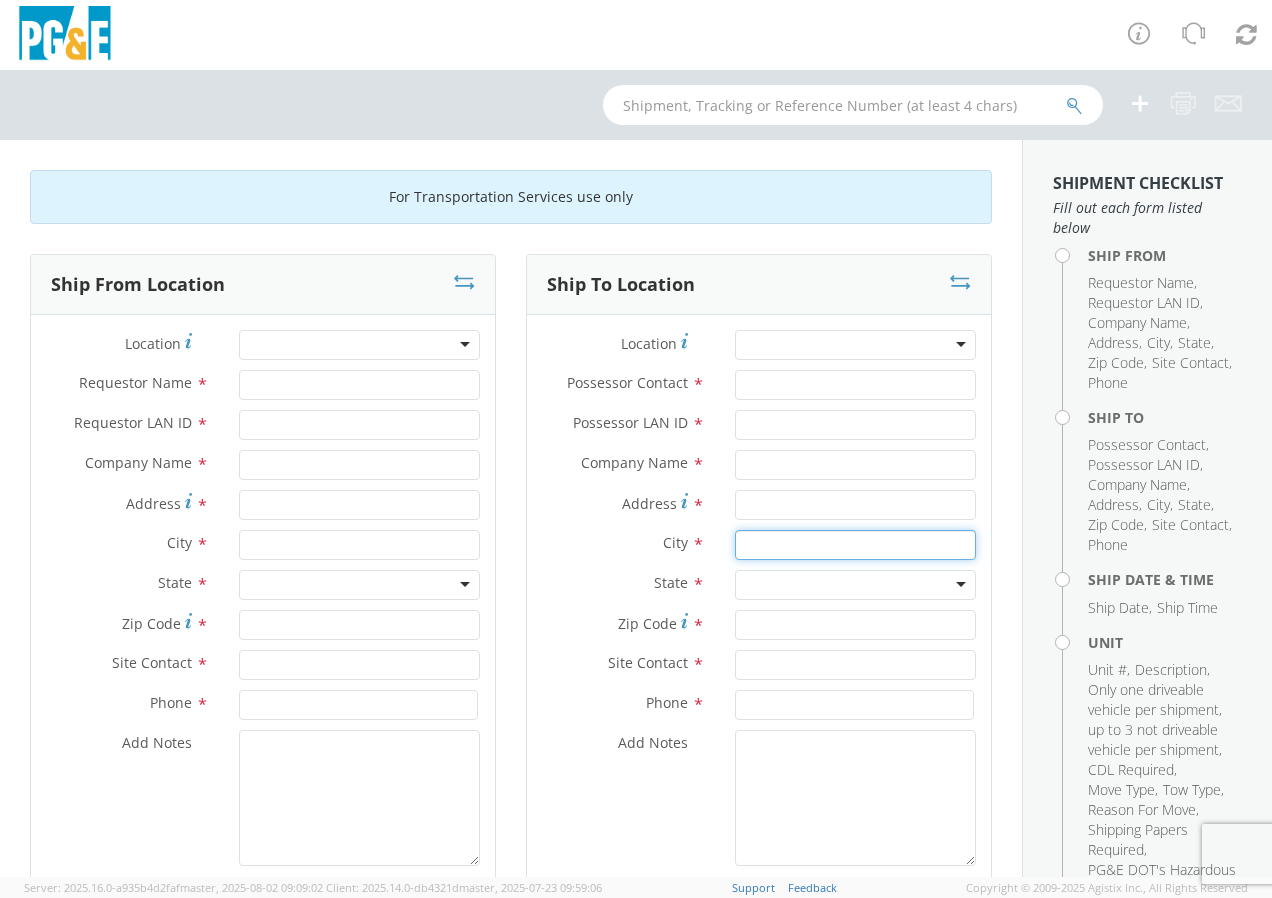 click at bounding box center (855, 545) 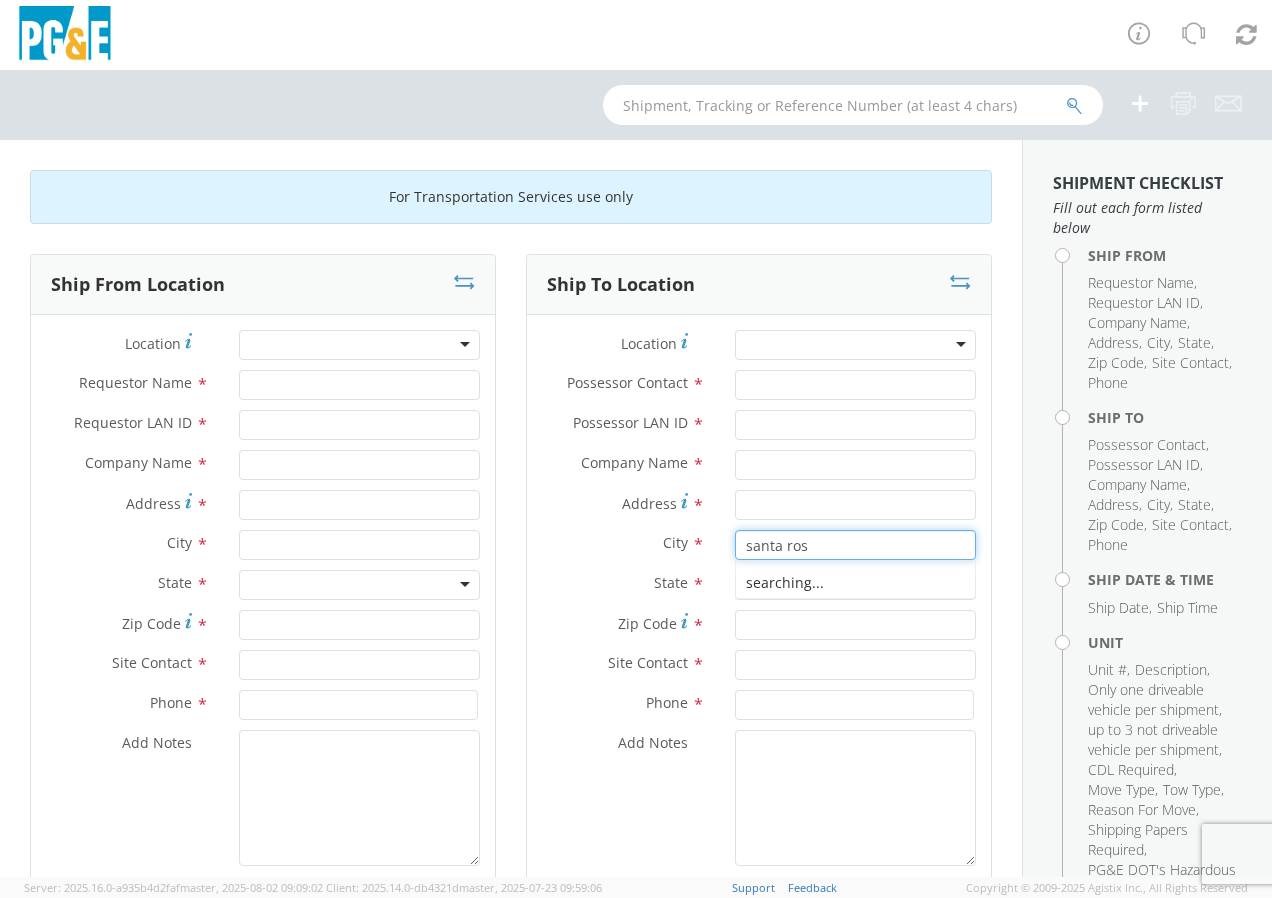 type on "santa rosa" 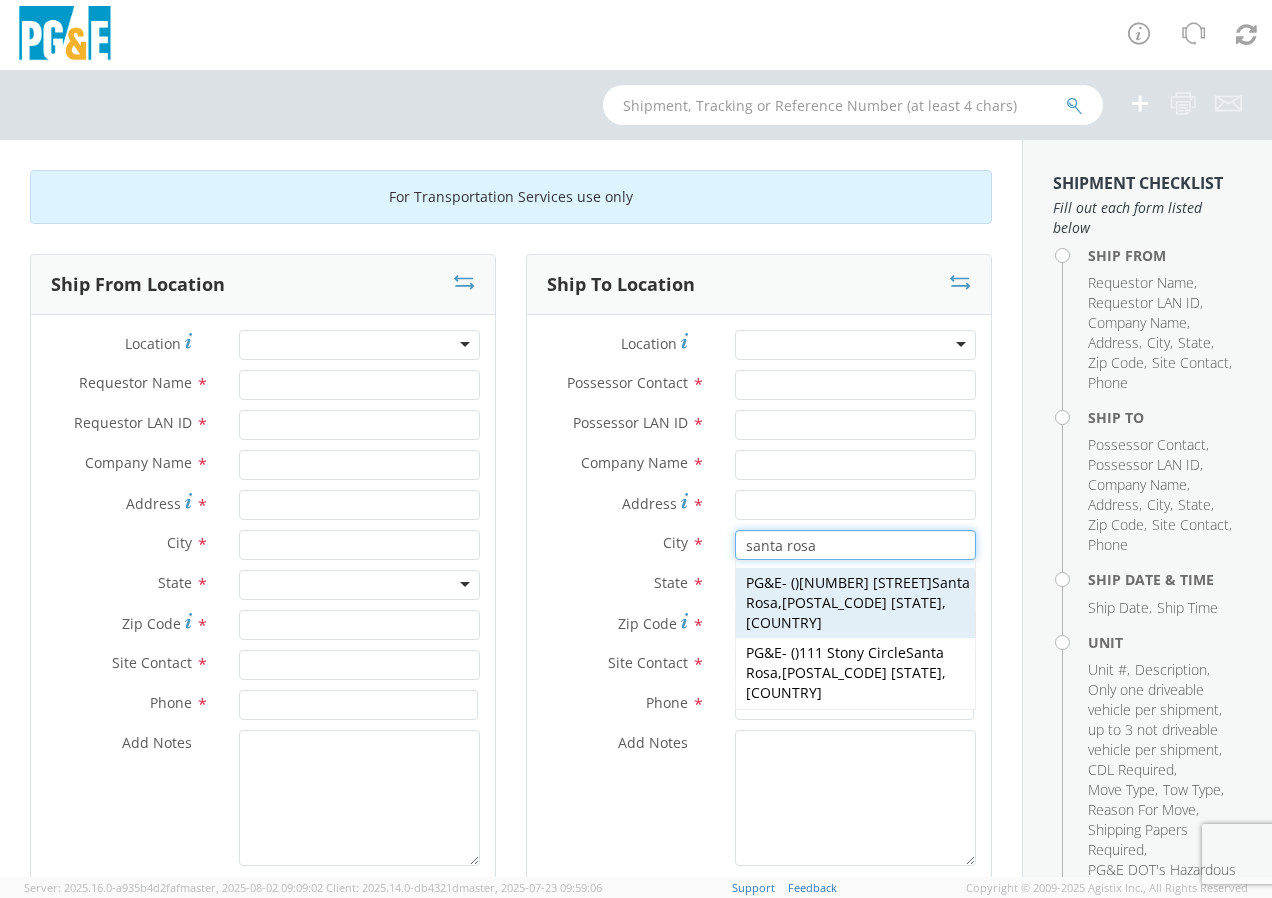 click on "[POSTAL_CODE] [STATE], [COUNTRY]" at bounding box center (846, 612) 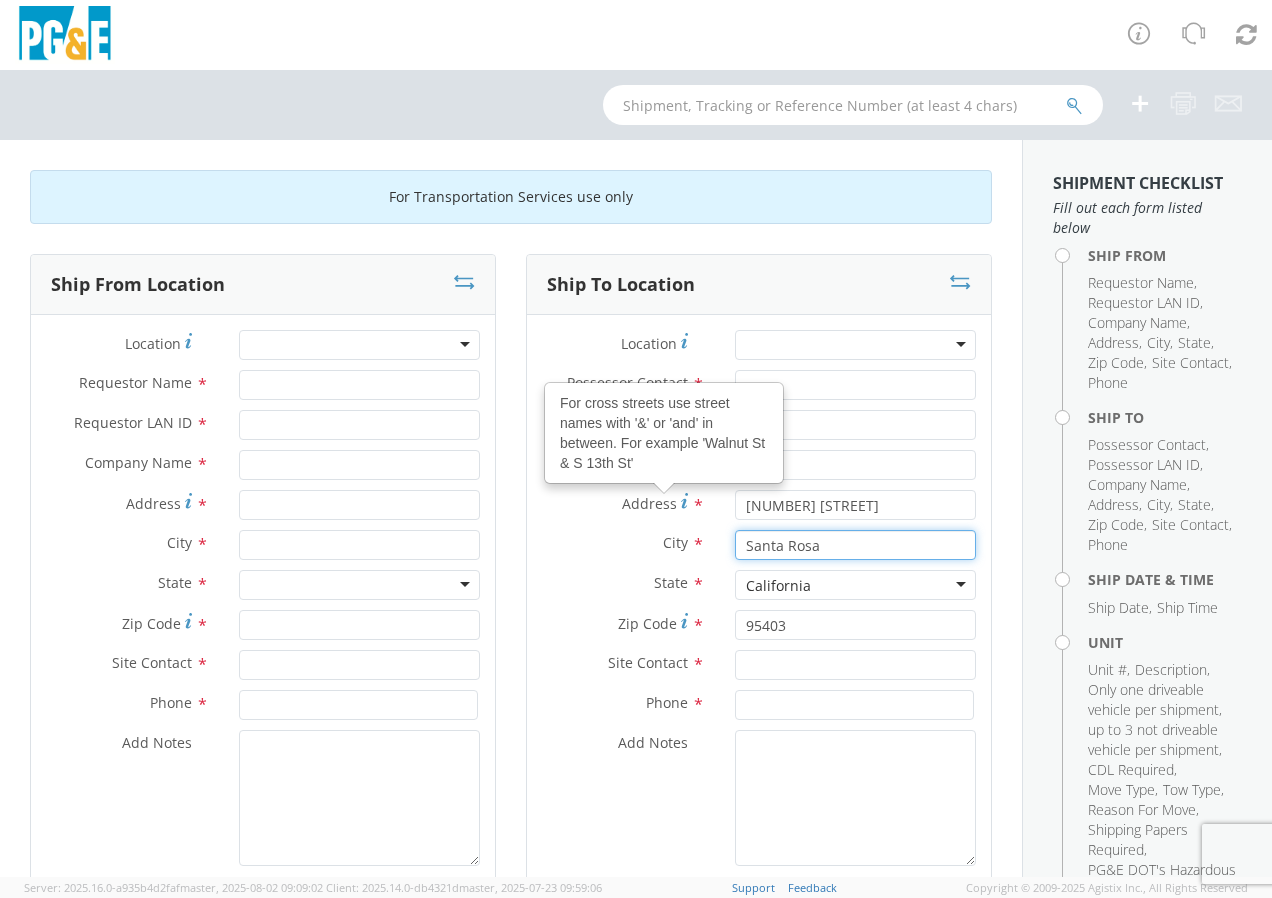 type on "Santa Rosa" 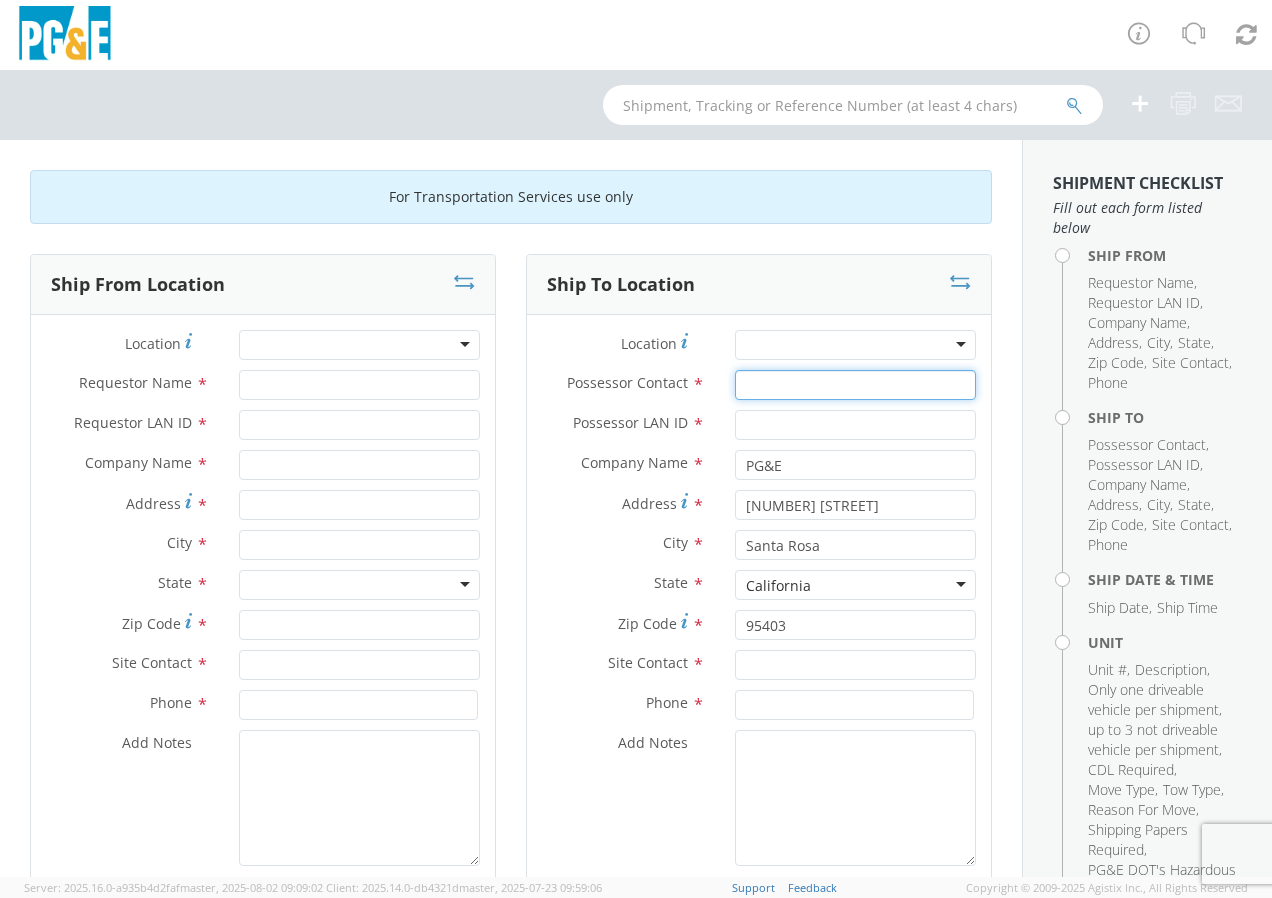 click on "Possessor Contact        *" at bounding box center [855, 385] 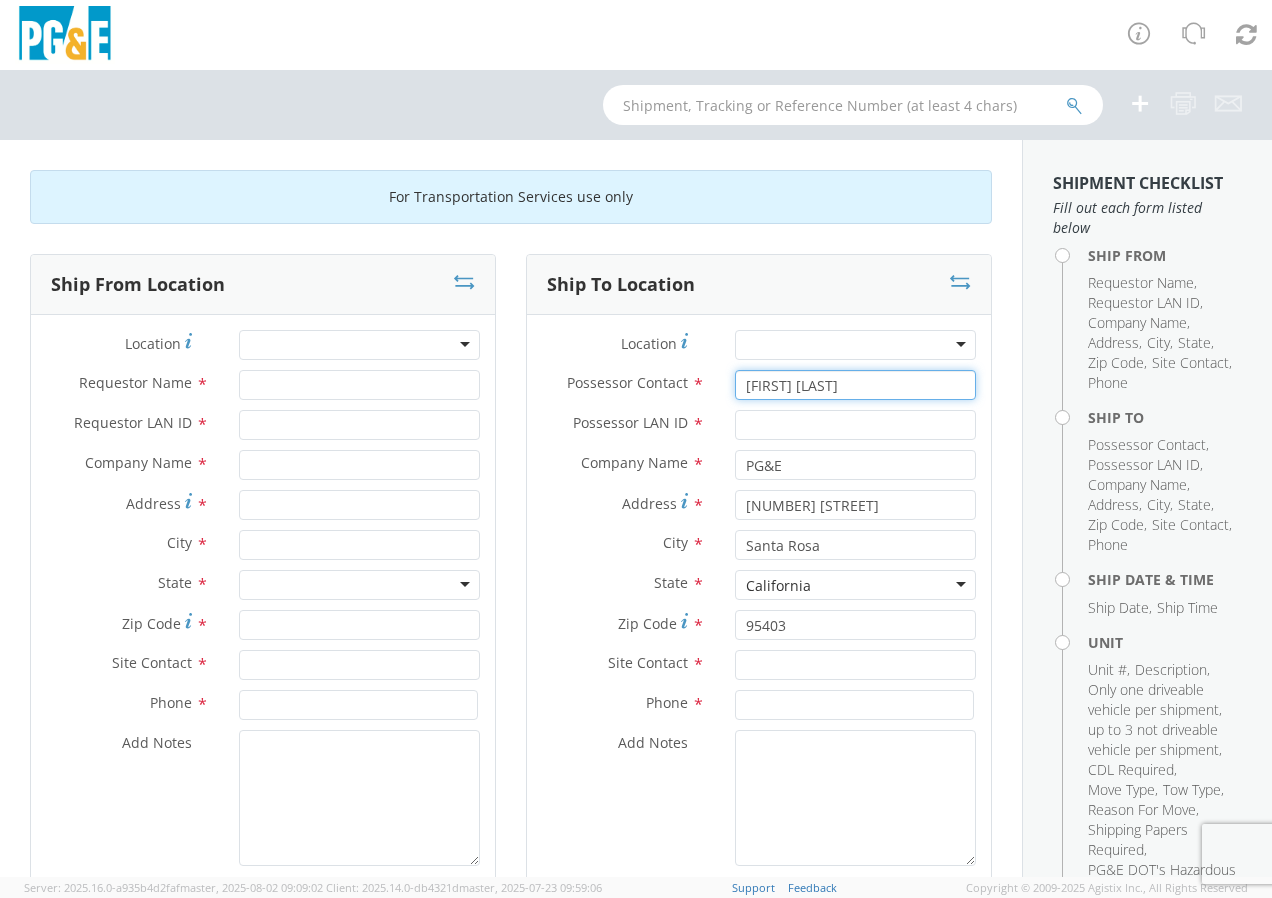 type on "[FIRST] [LAST]" 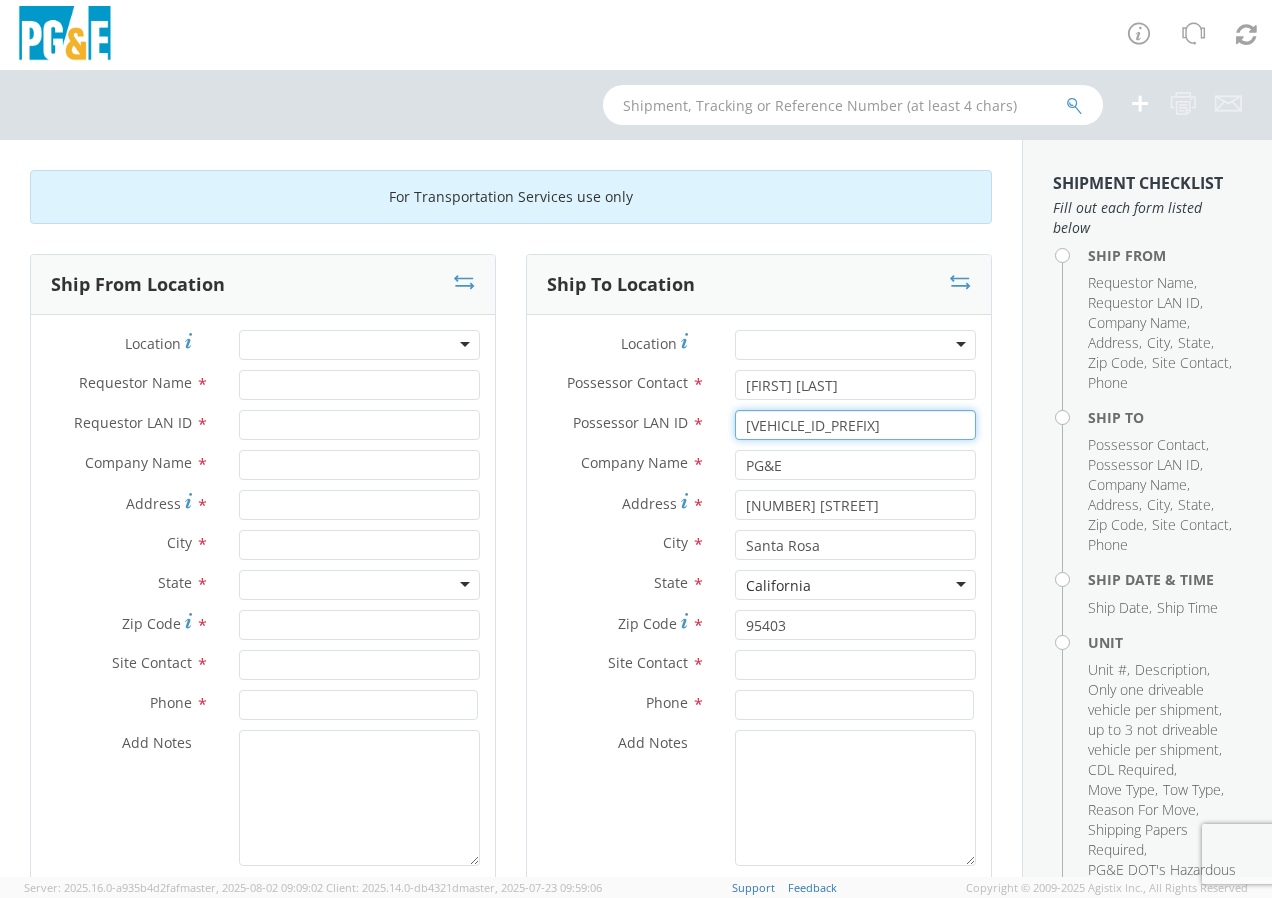 type on "[VEHICLE_ID_PREFIX]" 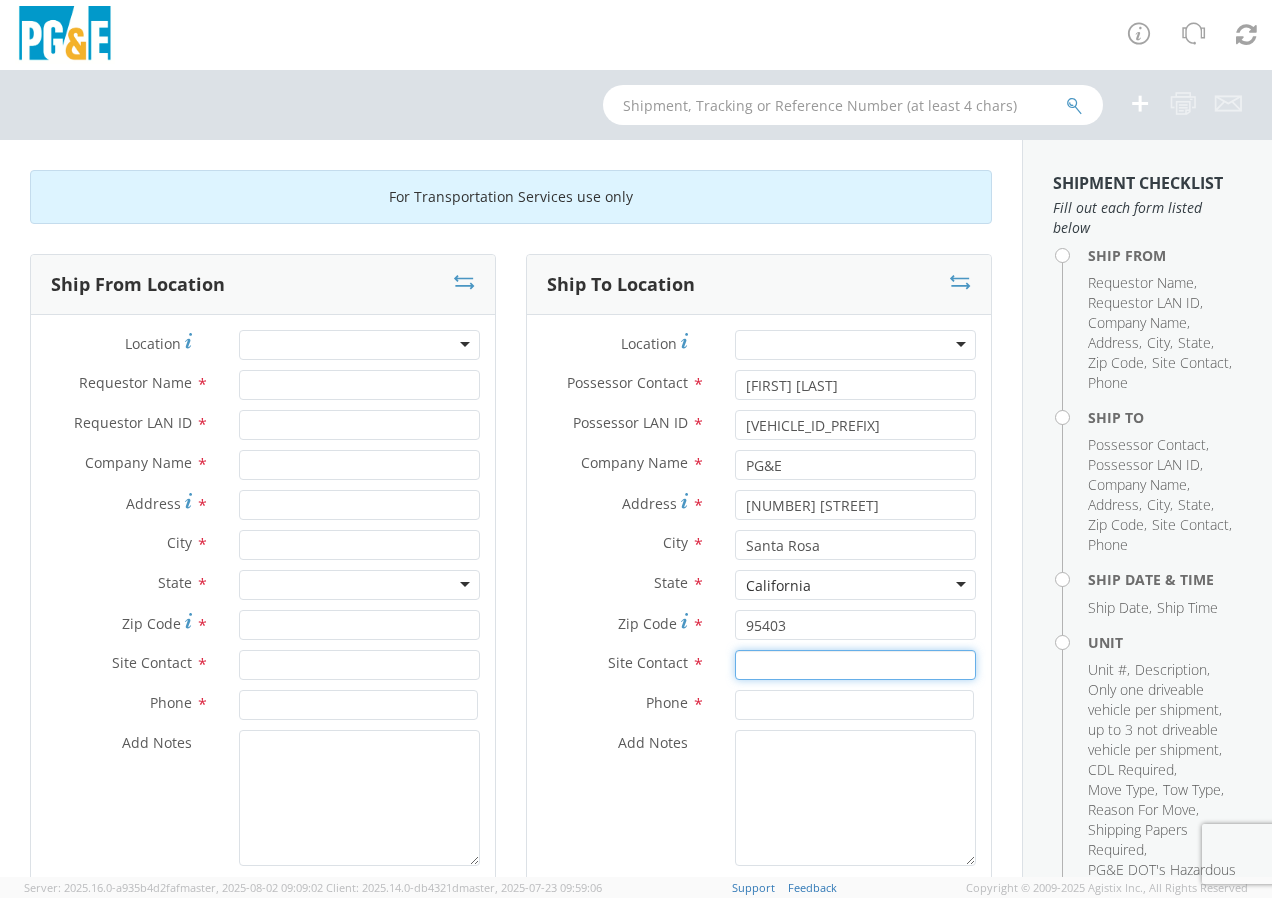 click at bounding box center (855, 665) 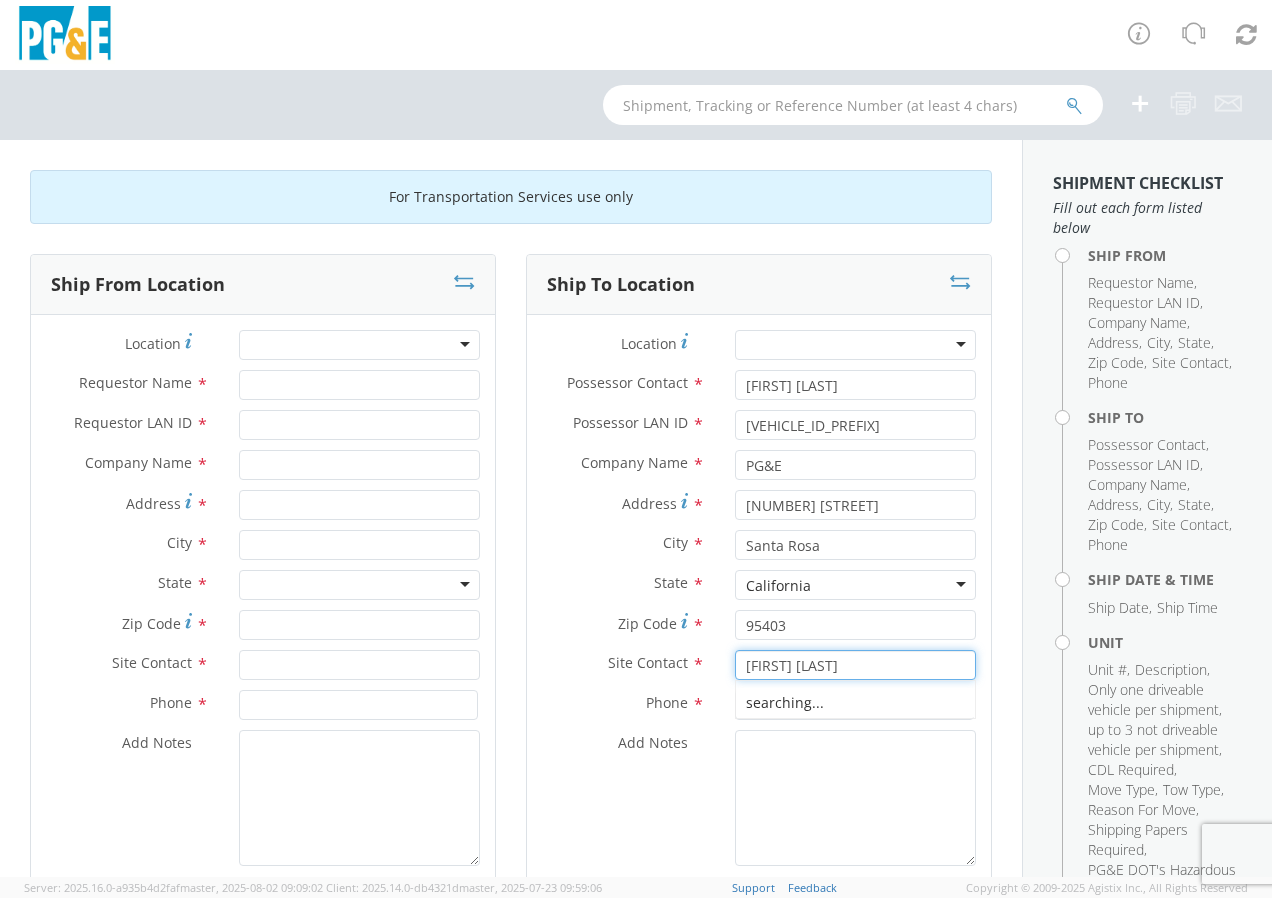 type on "[FIRST] [LAST]" 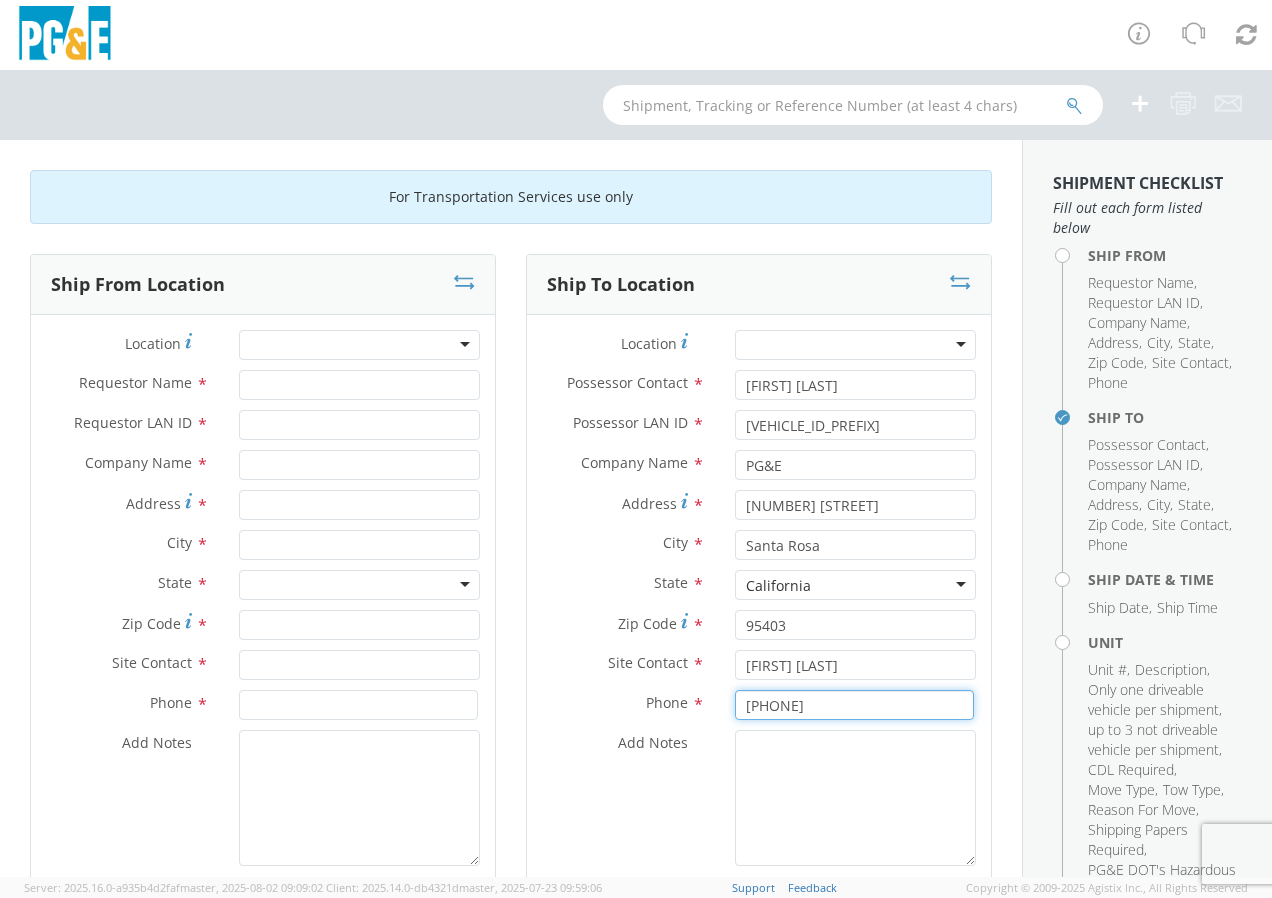 type on "[PHONE]" 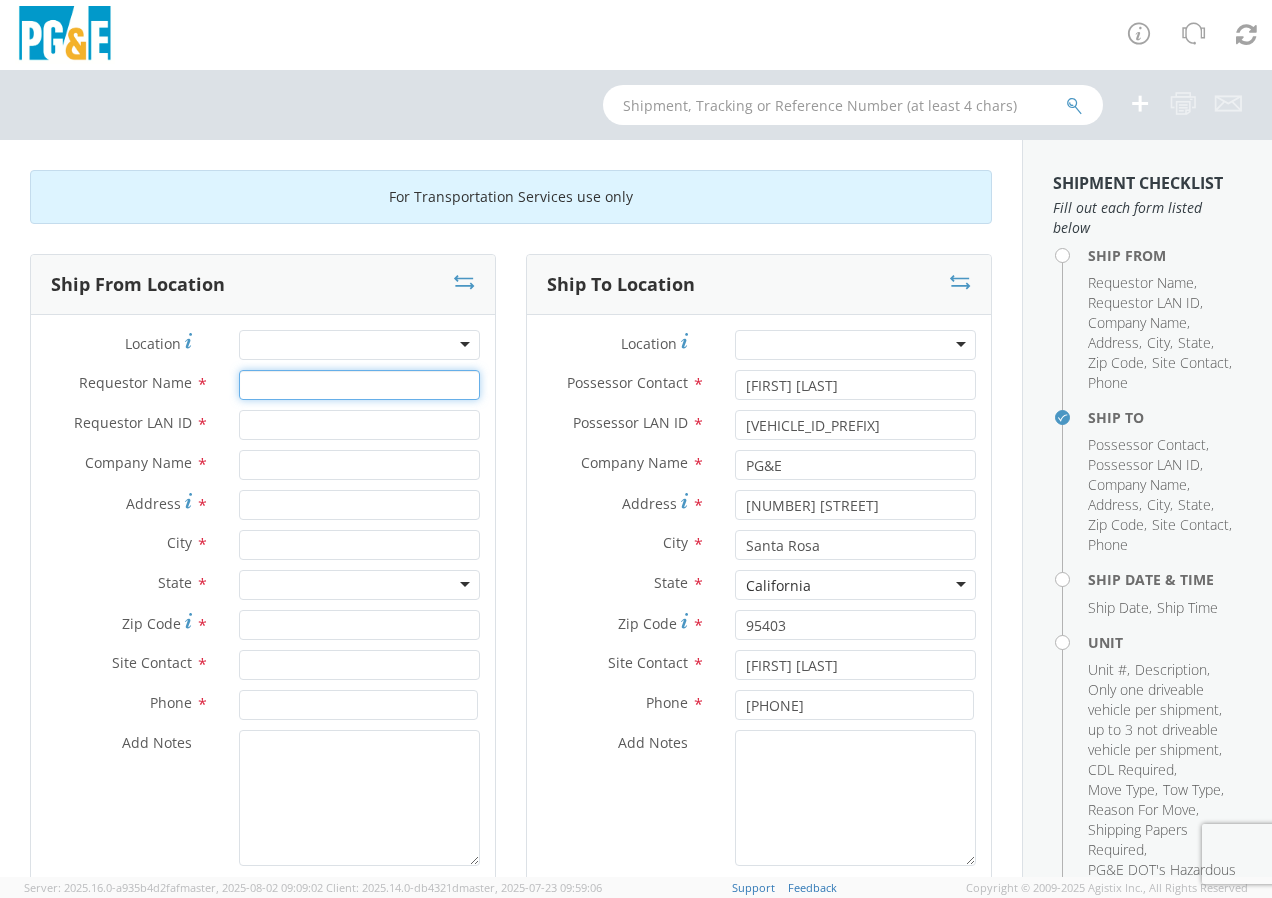 click on "Requestor Name        *" at bounding box center [359, 385] 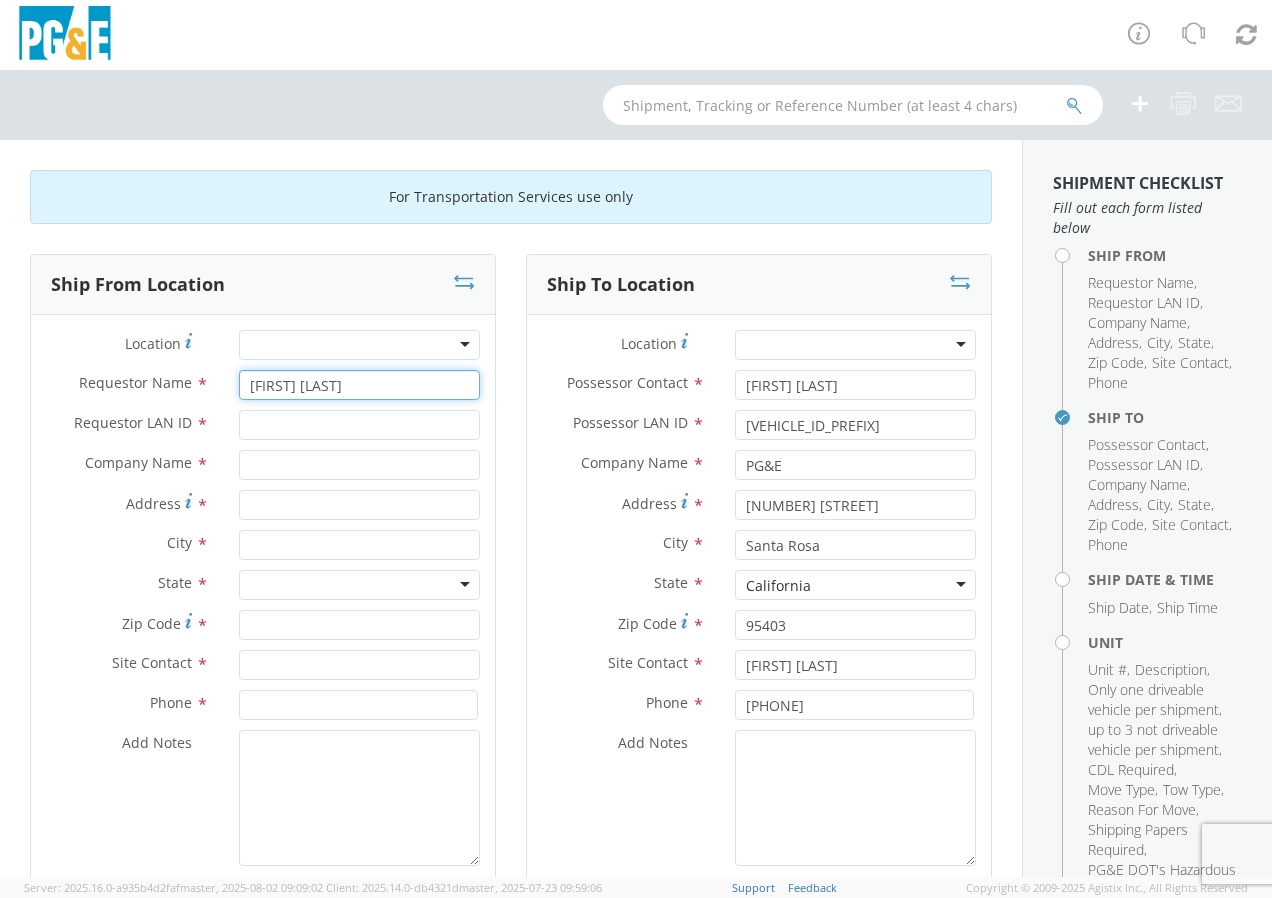 type on "[FIRST] [LAST]" 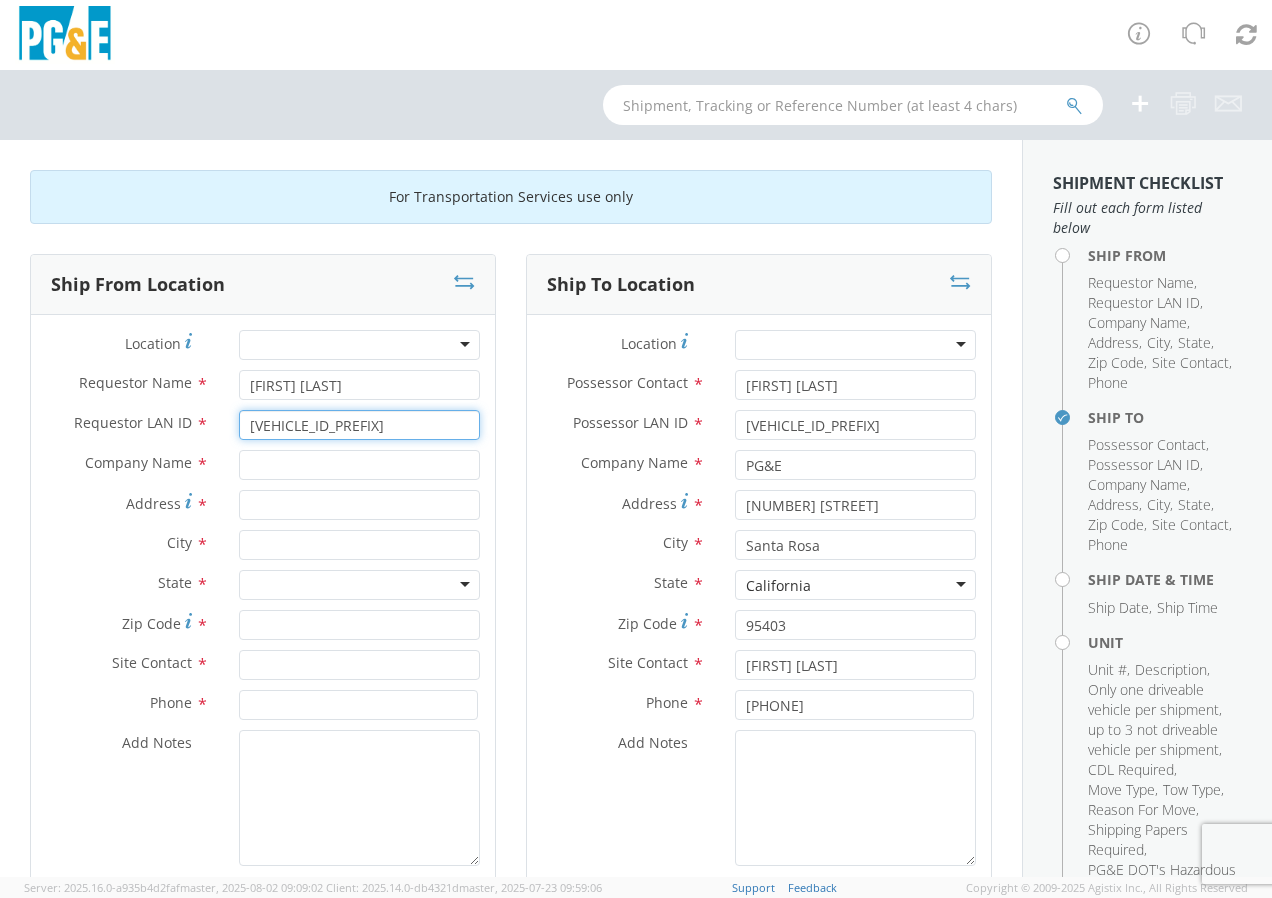 type on "[VEHICLE_ID_PREFIX]" 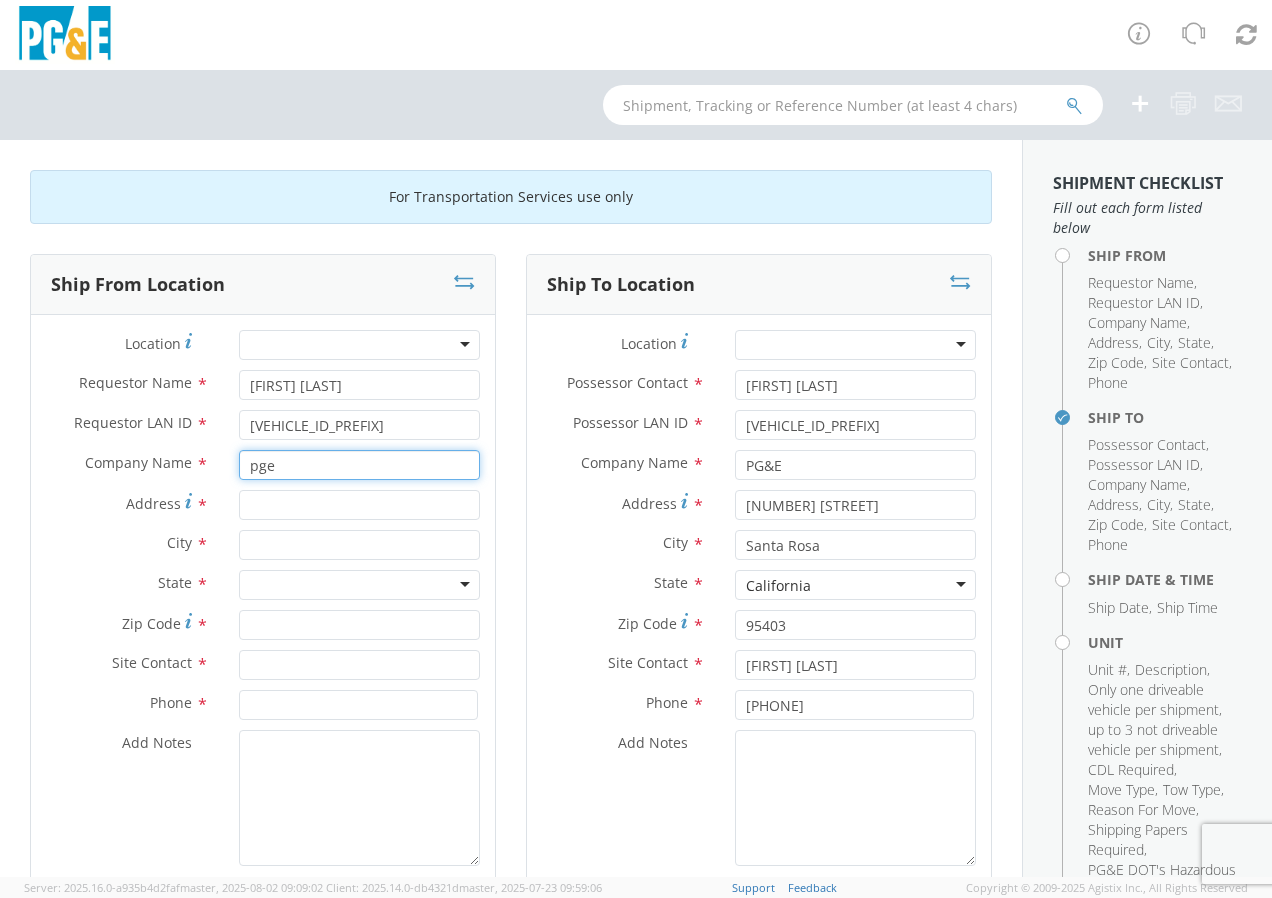 type on "pge" 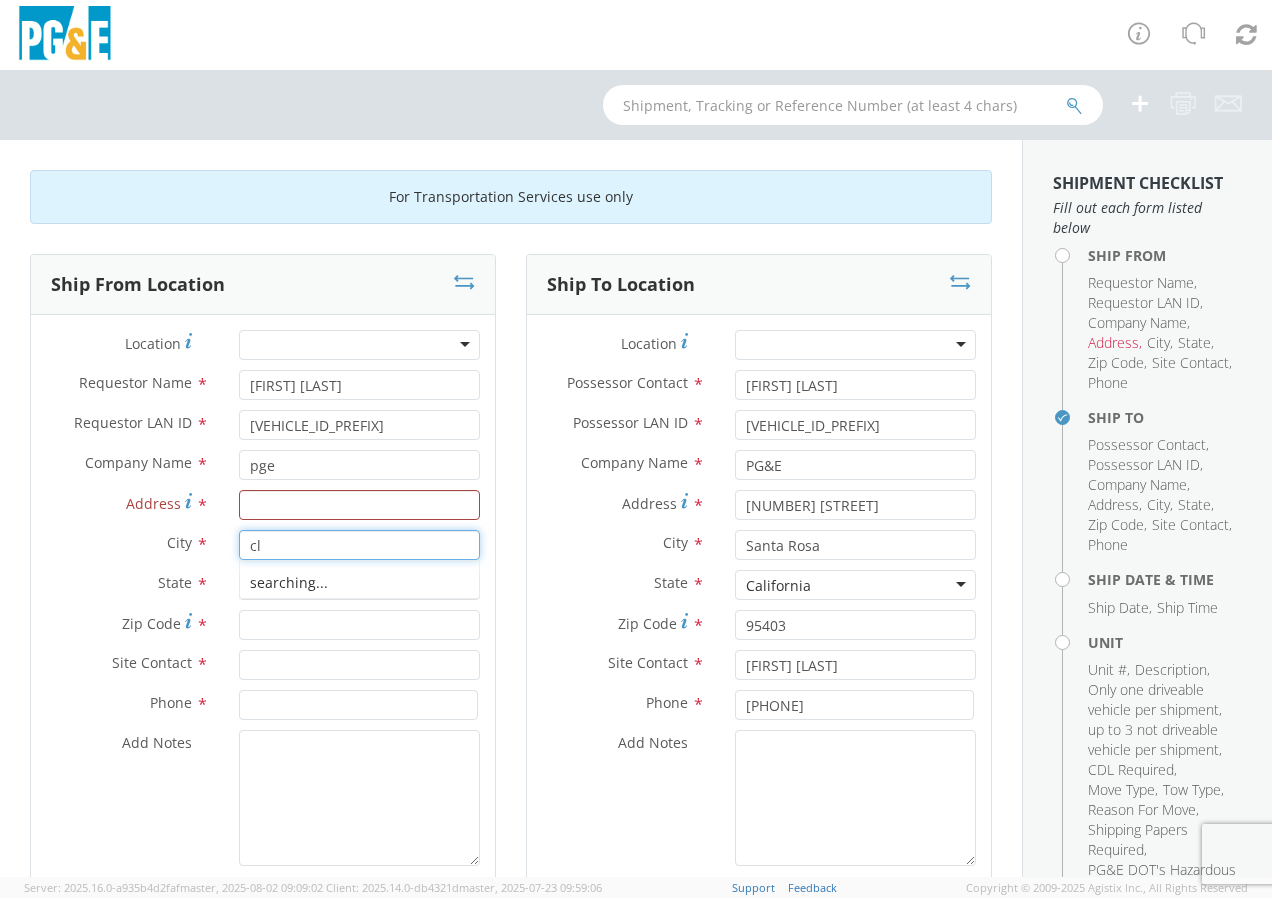 type on "c" 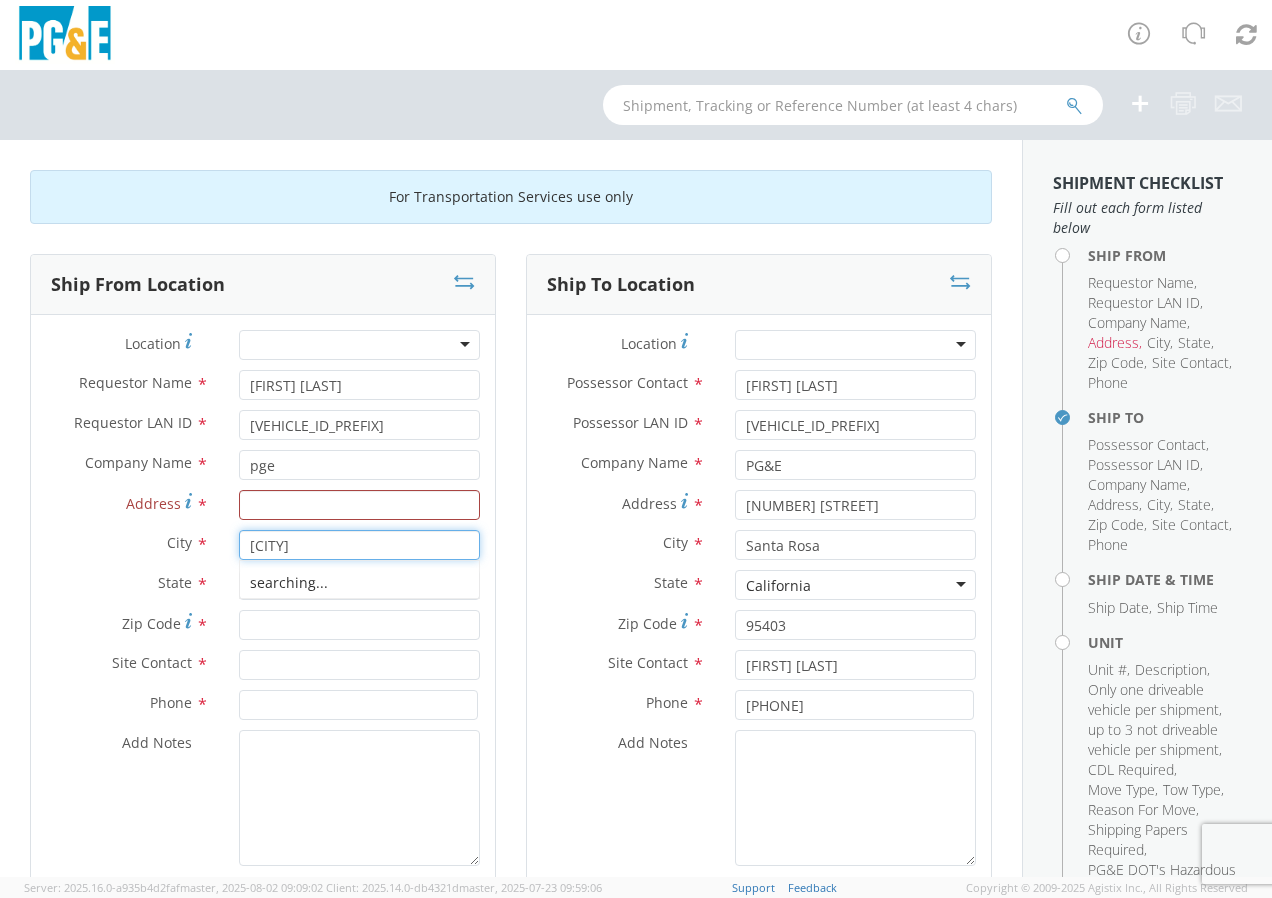 type on "[CITY]" 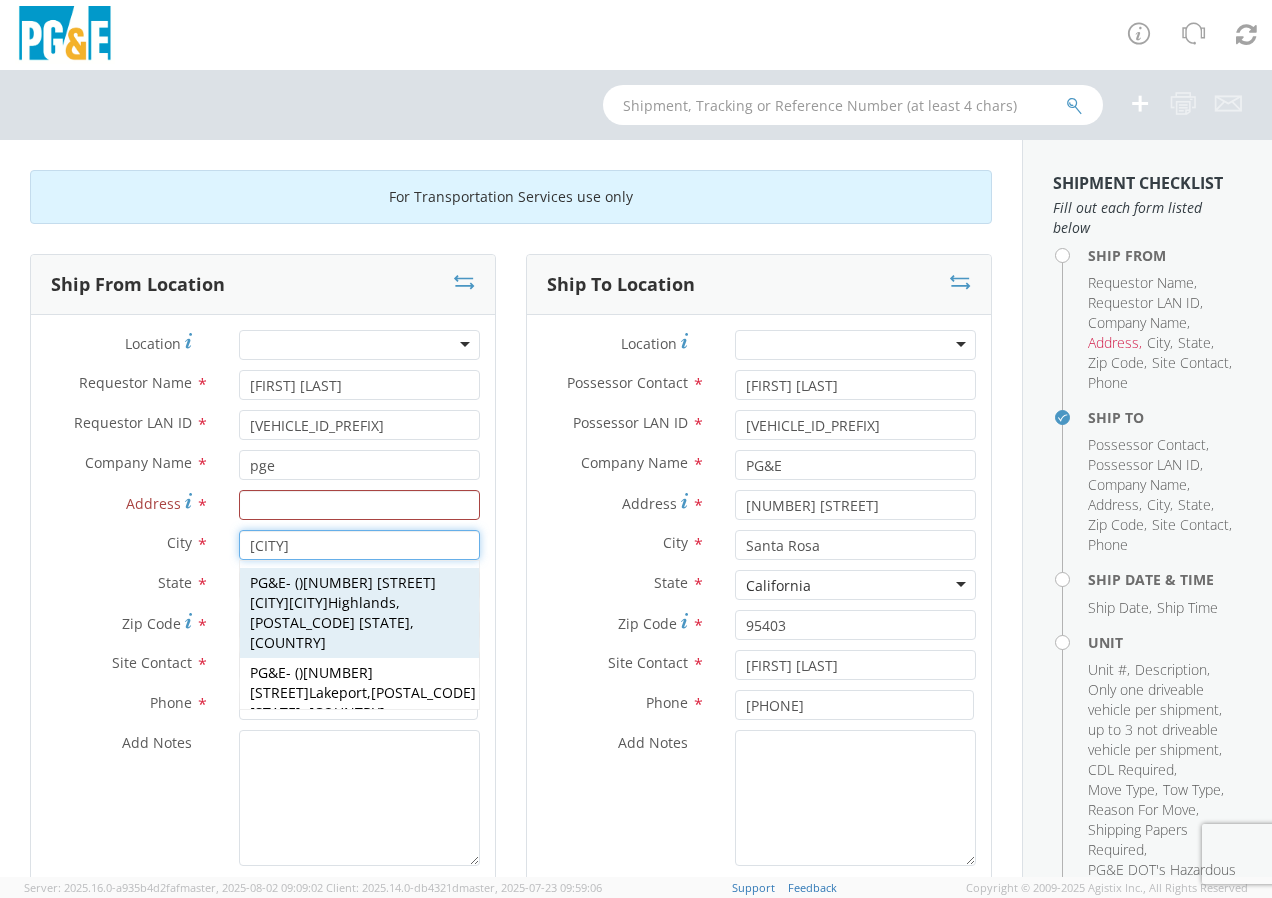click on "[NUMBER] [STREET] [CITY] [CITY]" at bounding box center (343, 592) 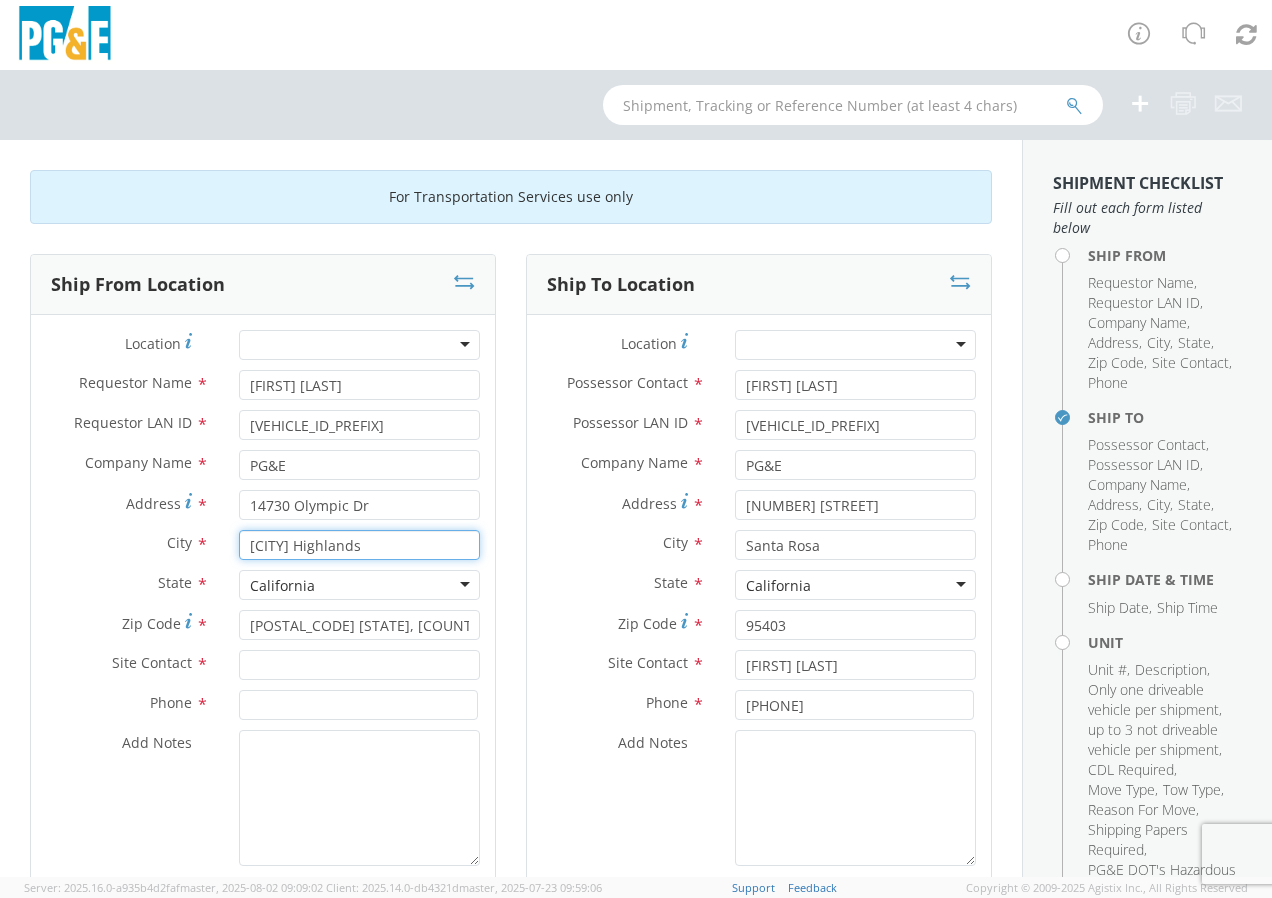 type on "[CITY] Highlands" 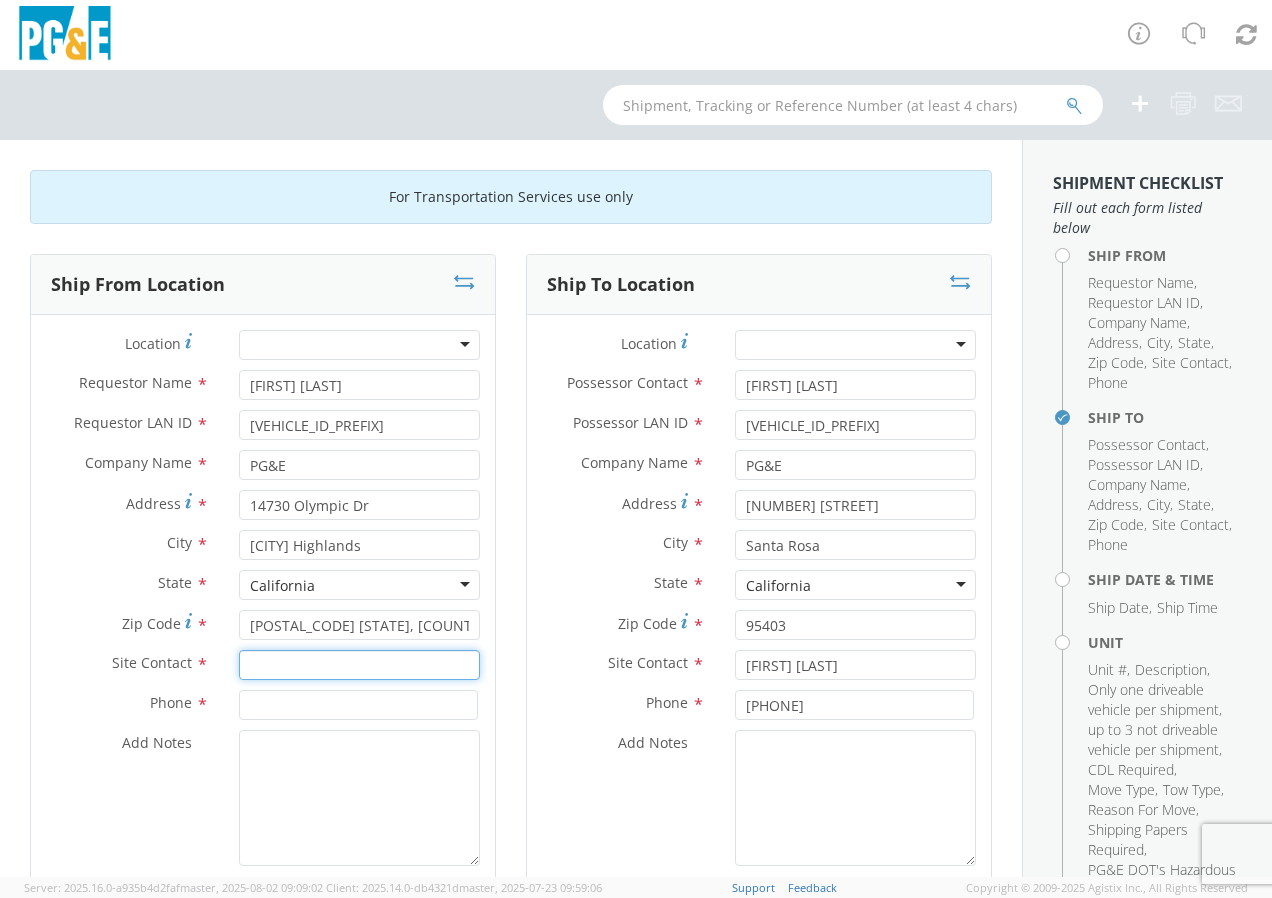 click at bounding box center [359, 665] 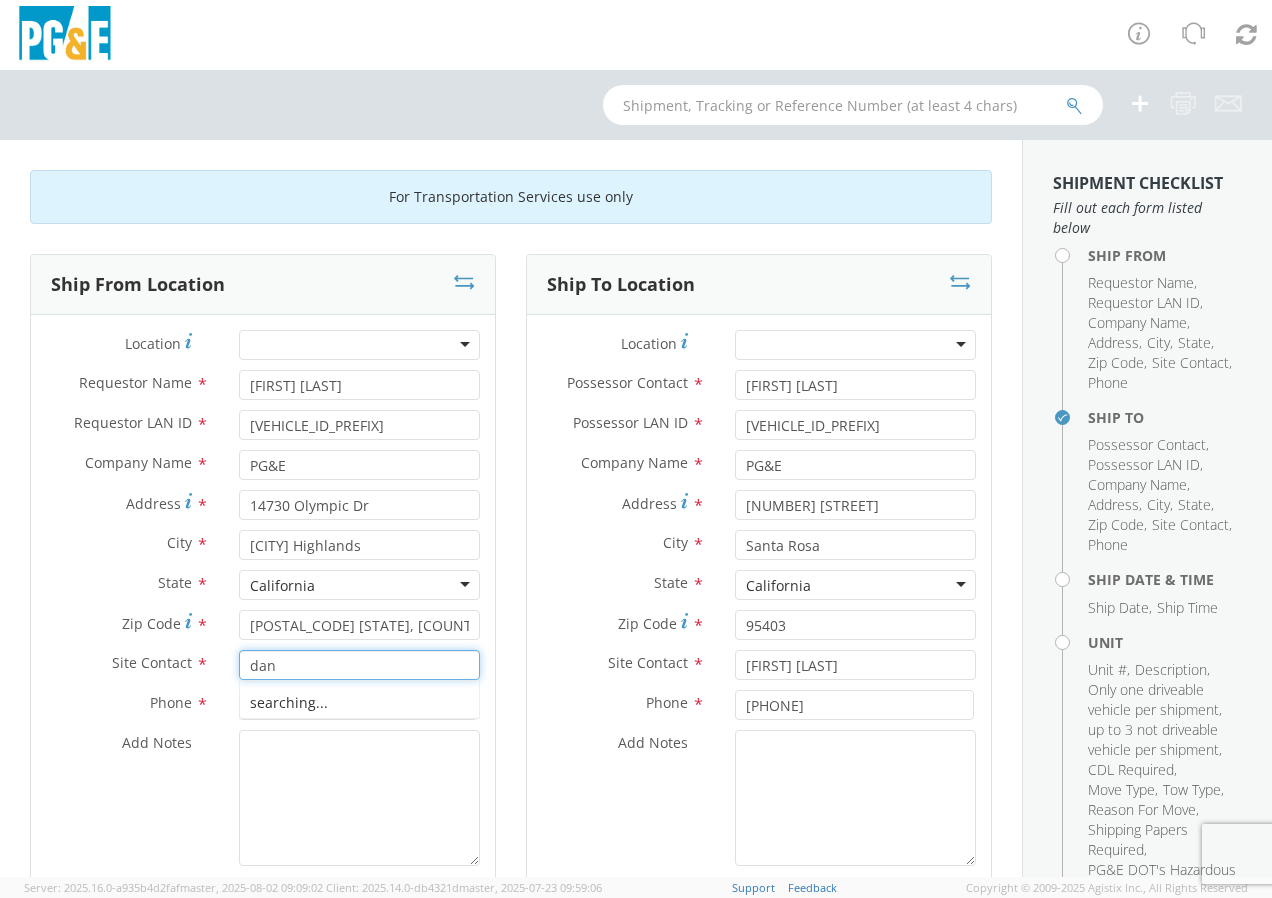 type on "dan" 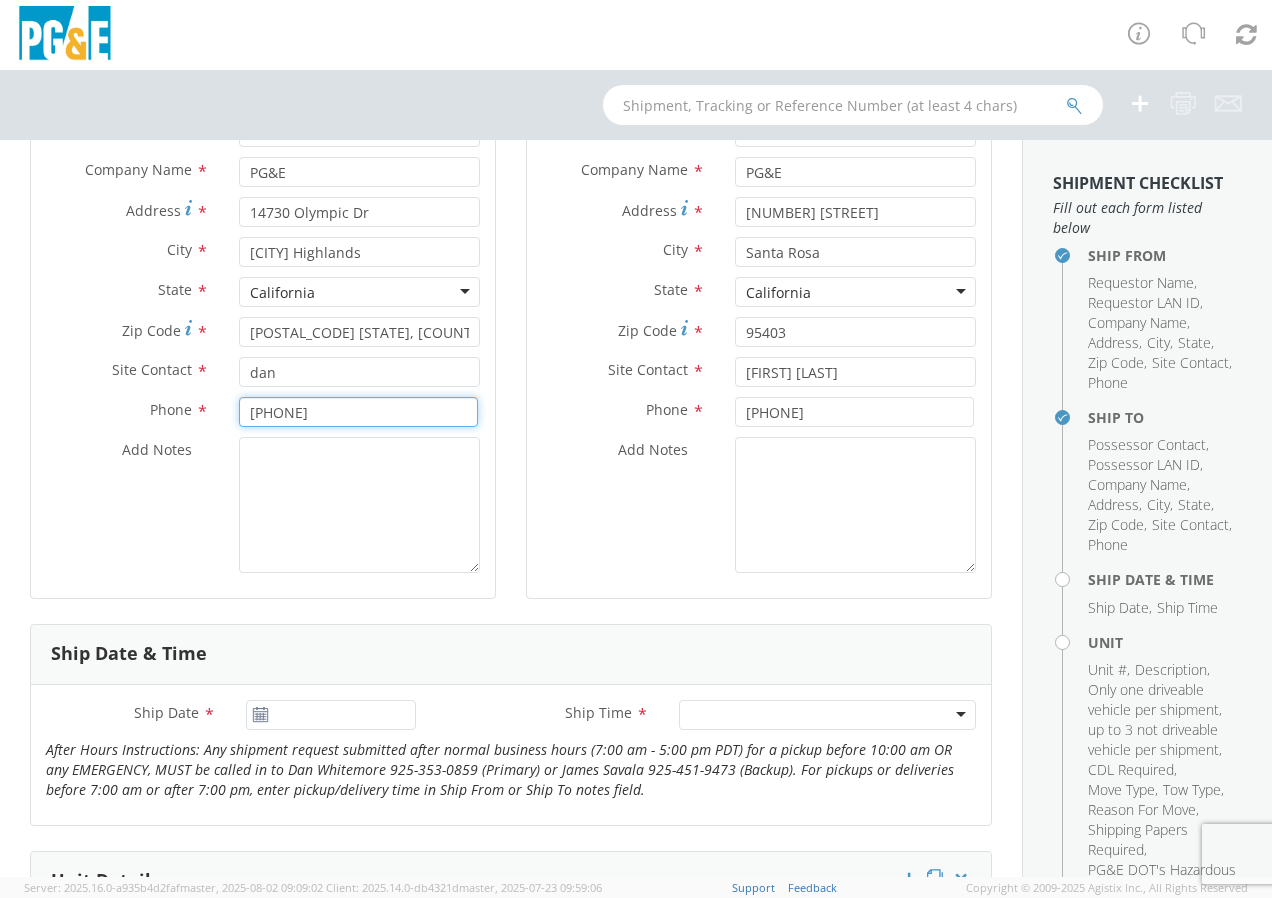 scroll, scrollTop: 373, scrollLeft: 0, axis: vertical 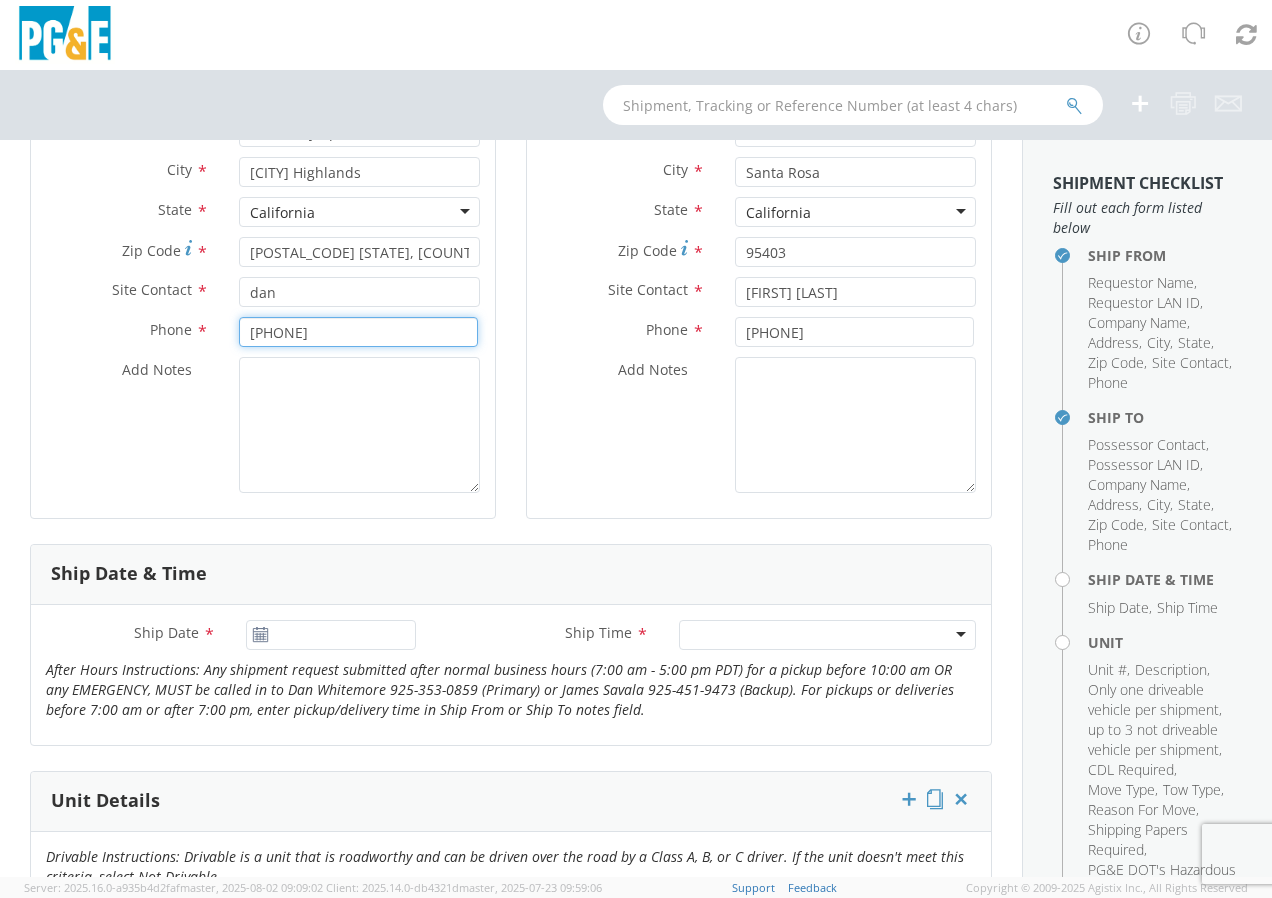 type on "[PHONE]" 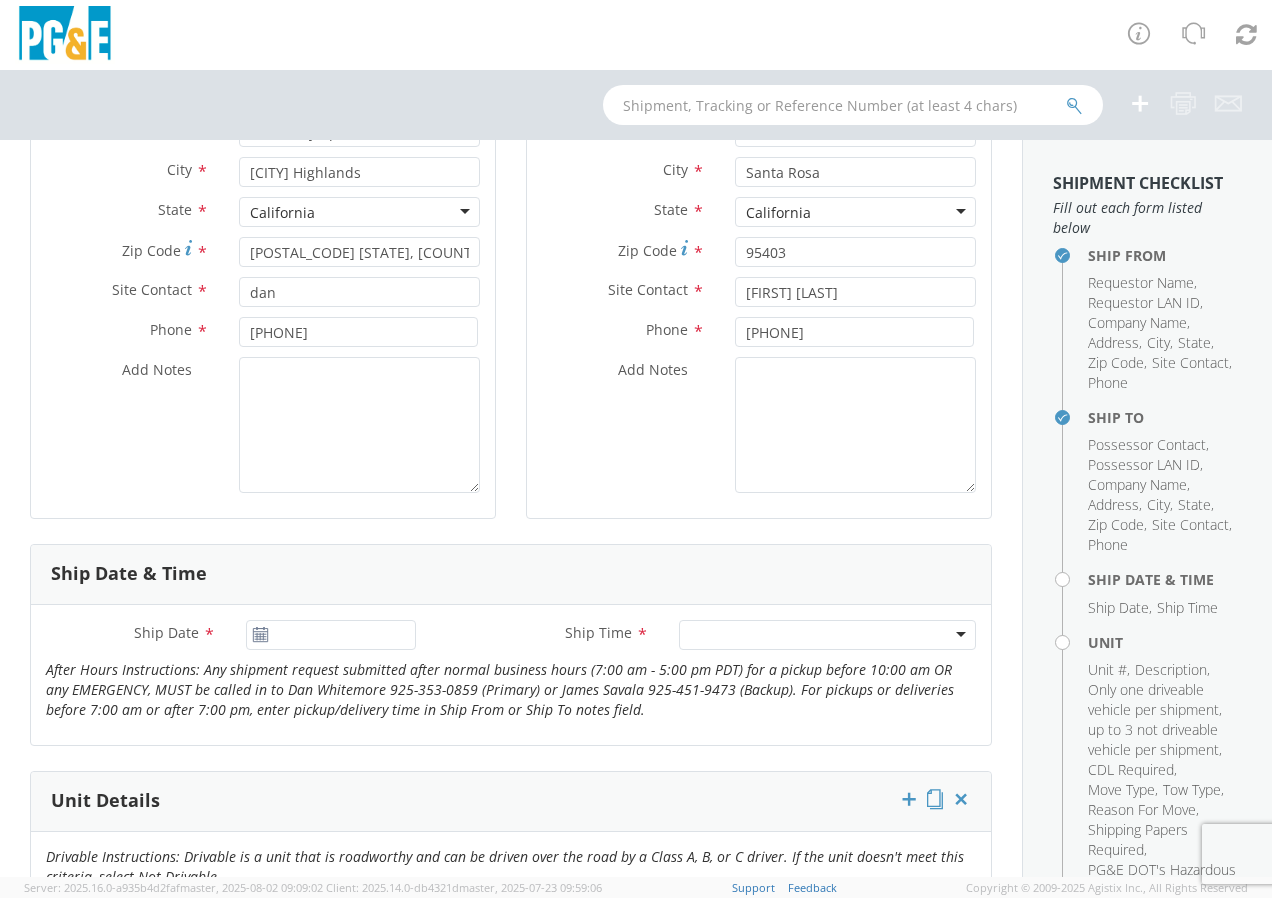 click 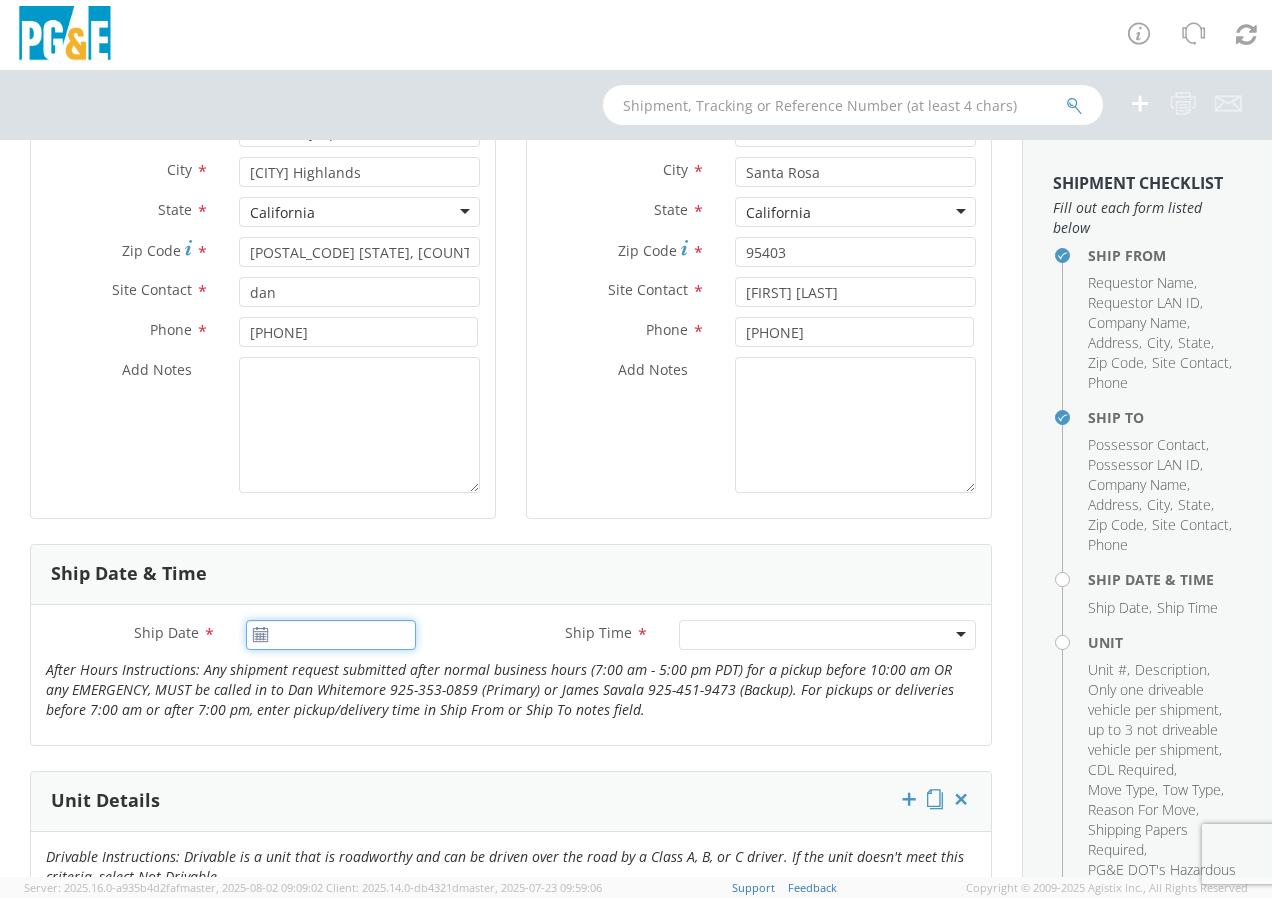type on "08/04/2025" 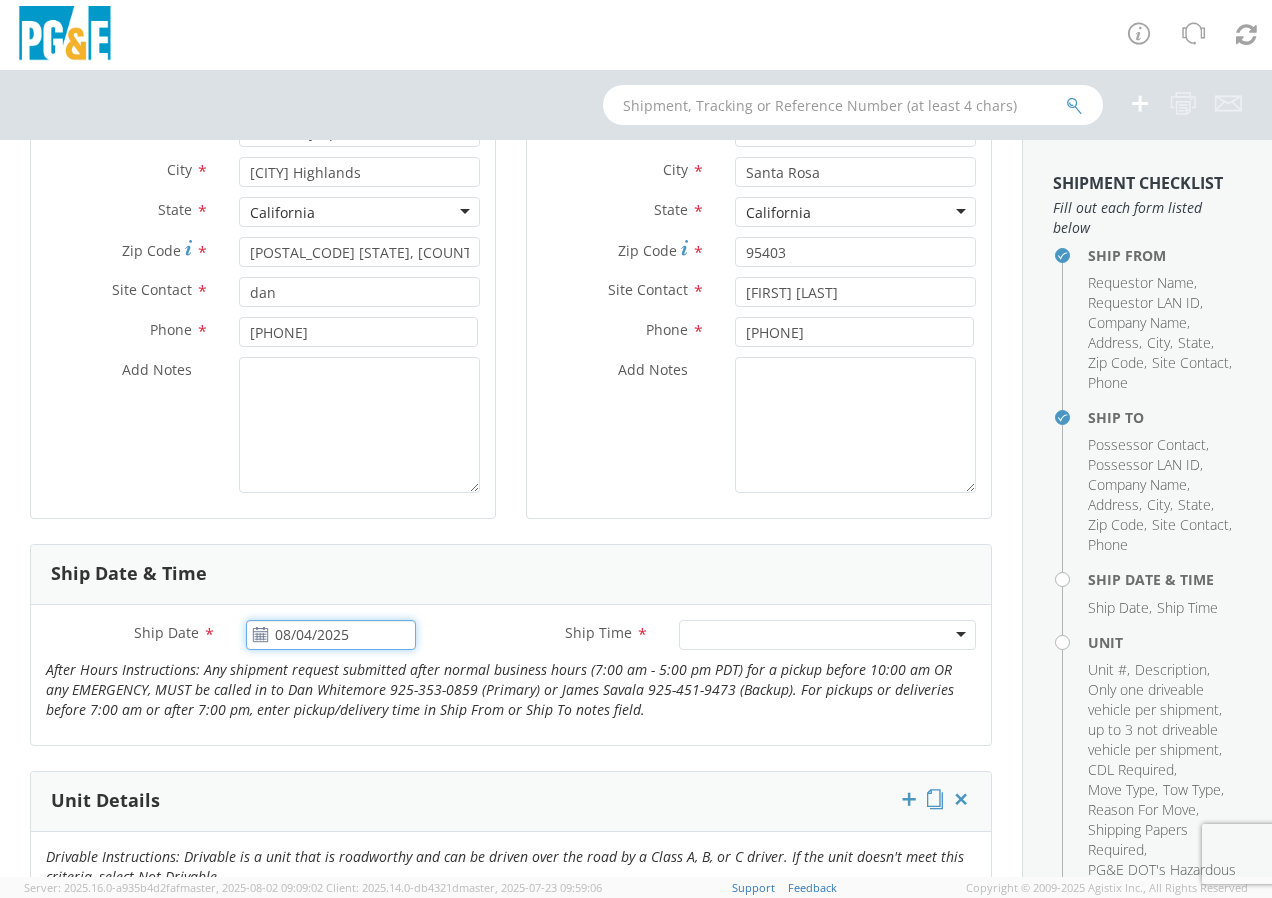 click on "08/04/2025" at bounding box center [331, 635] 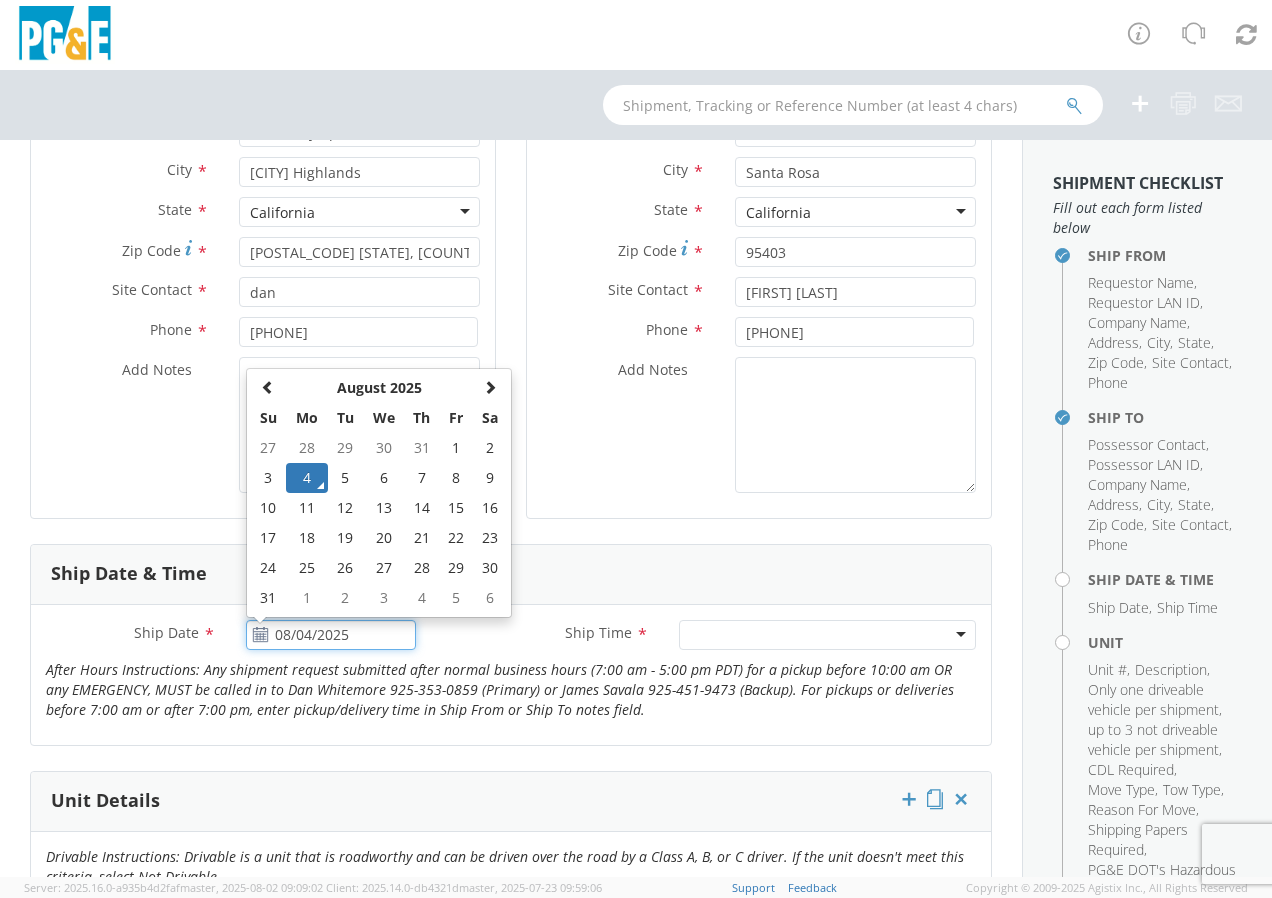 click on "4" 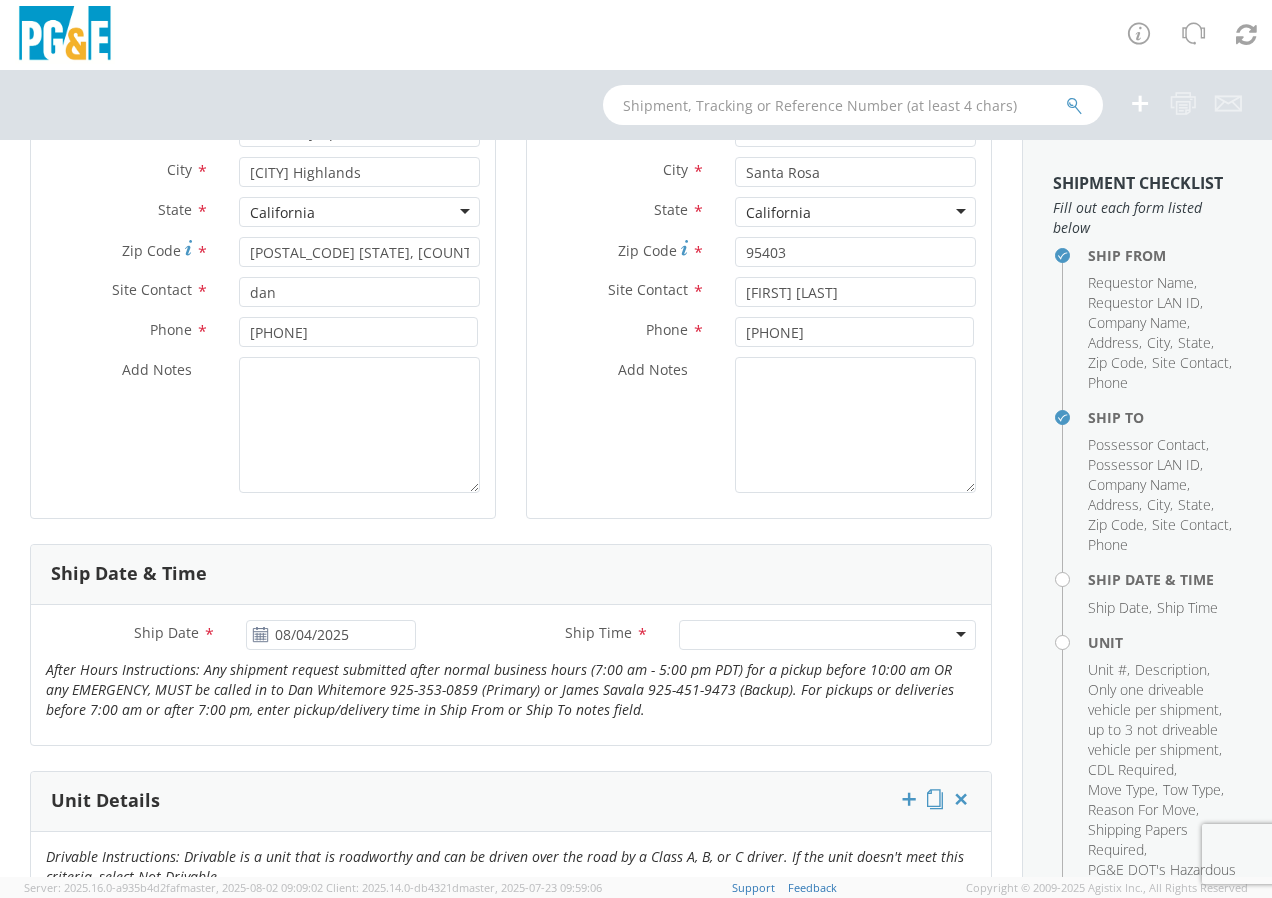 click 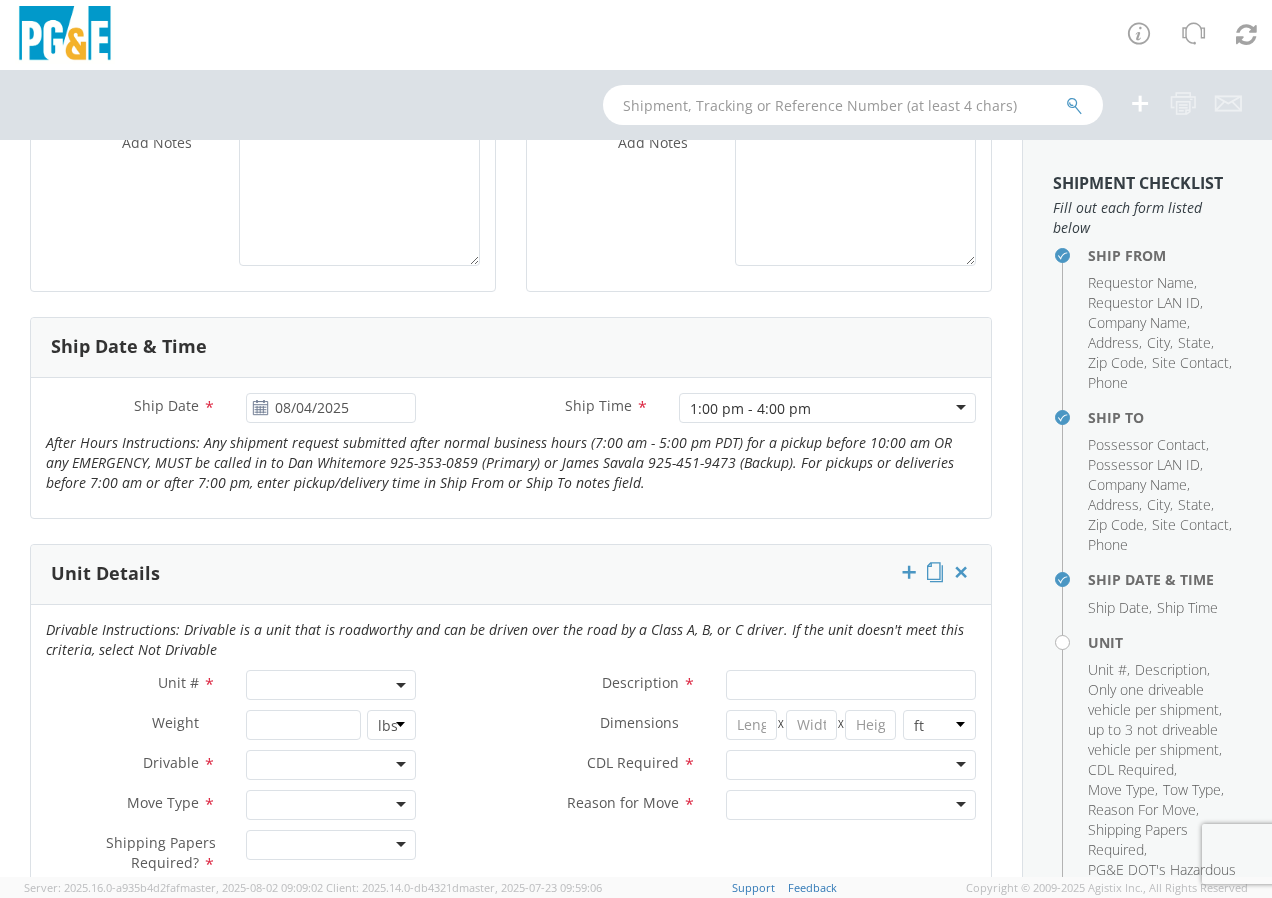 scroll, scrollTop: 773, scrollLeft: 0, axis: vertical 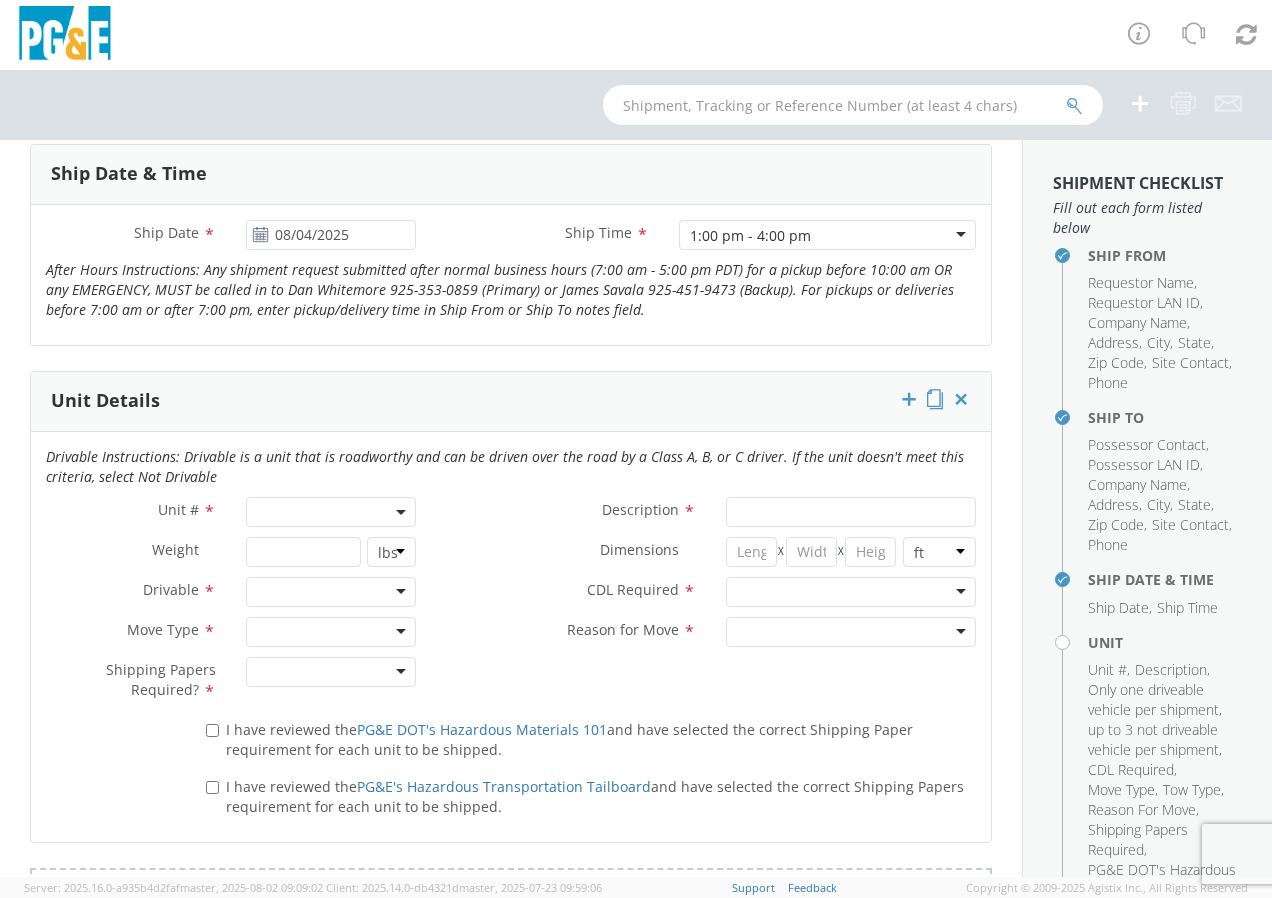 click 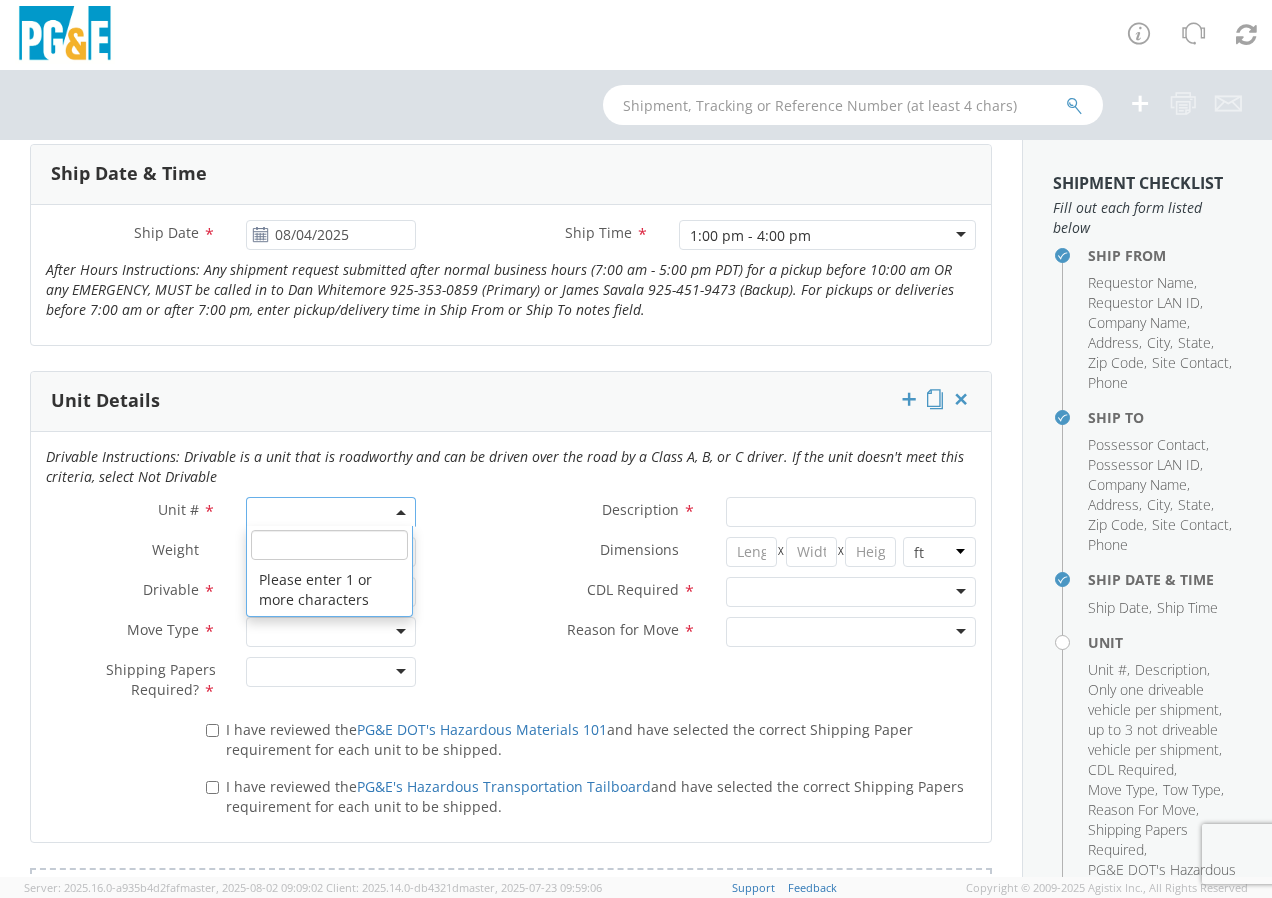 click 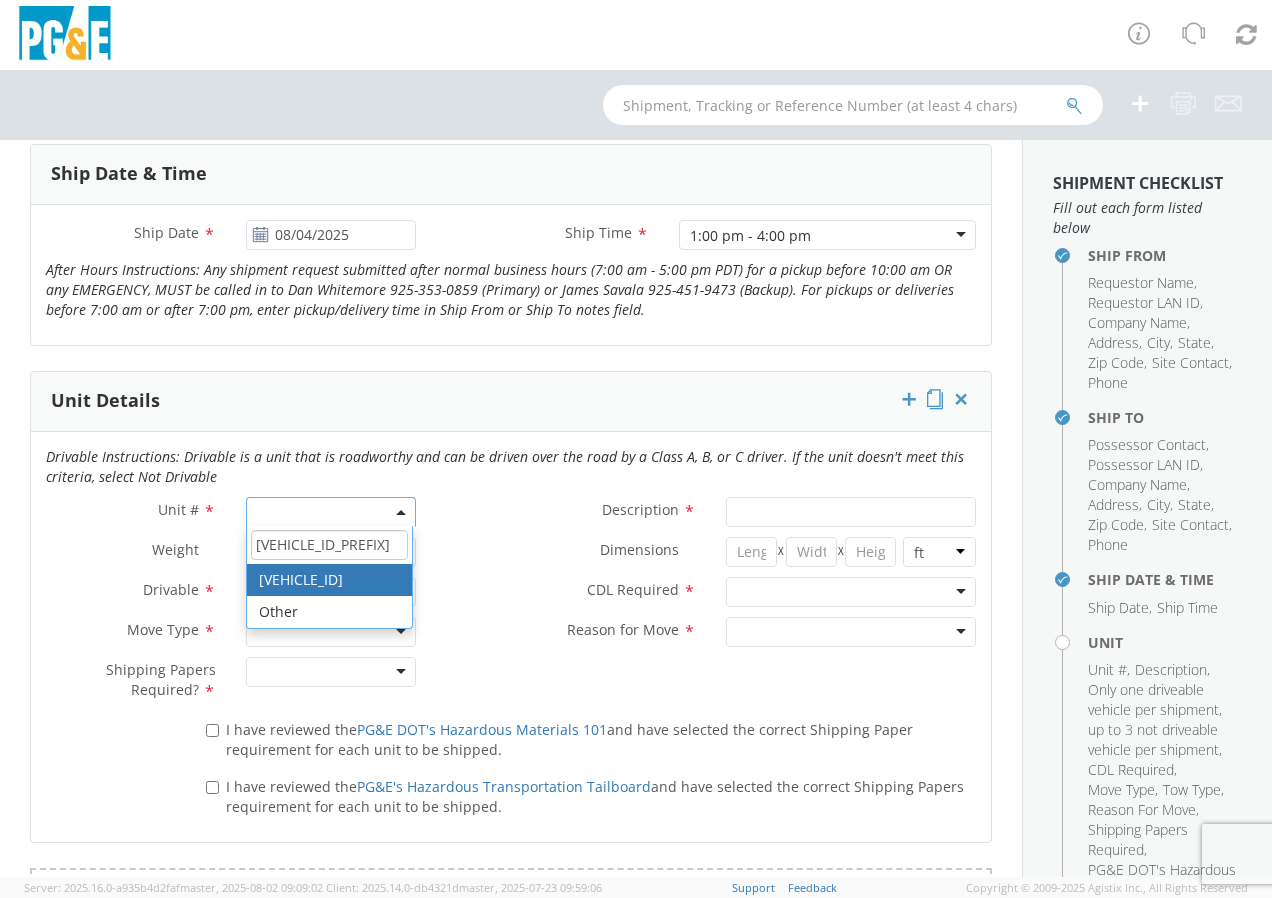 type on "[VEHICLE_ID_PREFIX]" 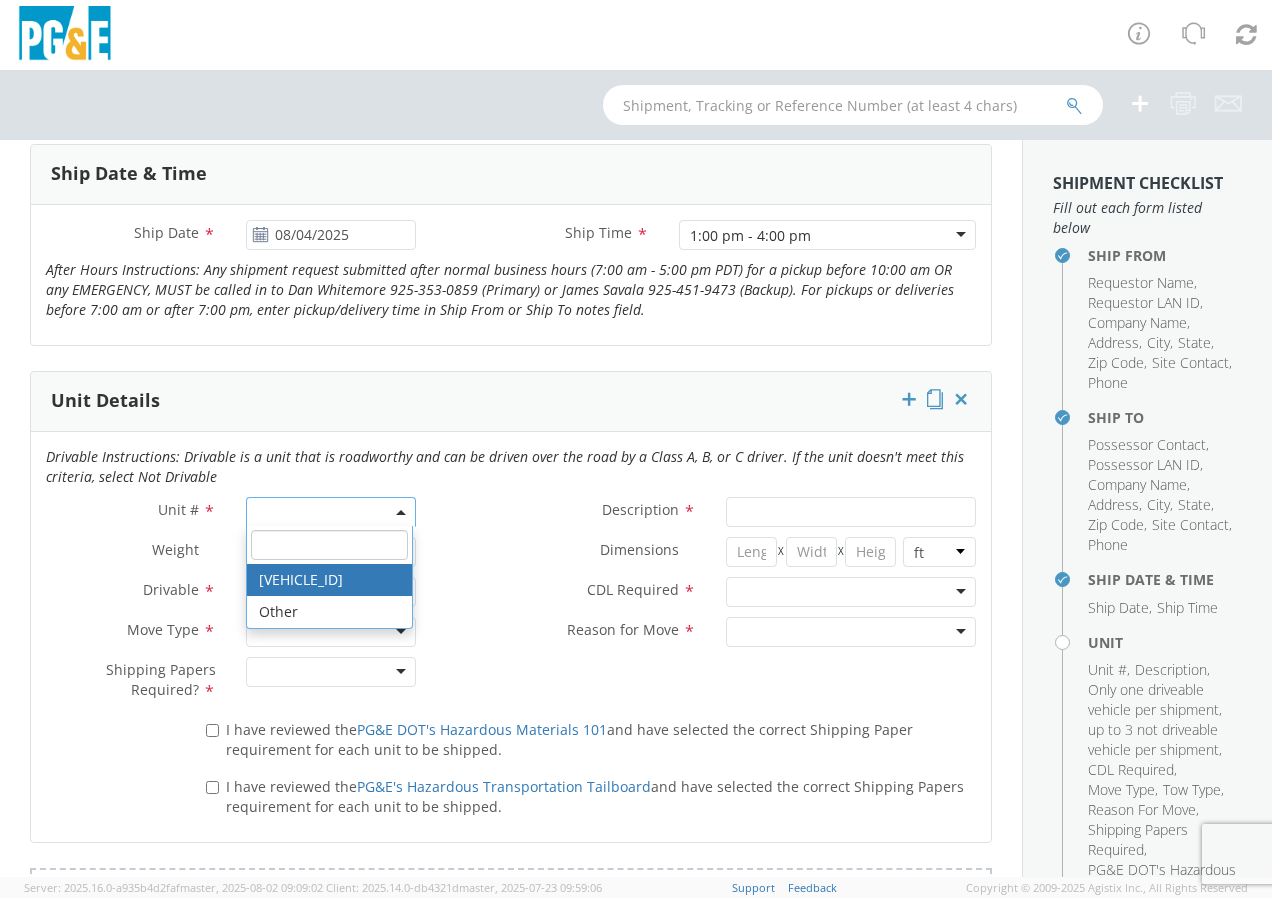 type on "TRUCK; TROUBLE W/AERIAL 4X4" 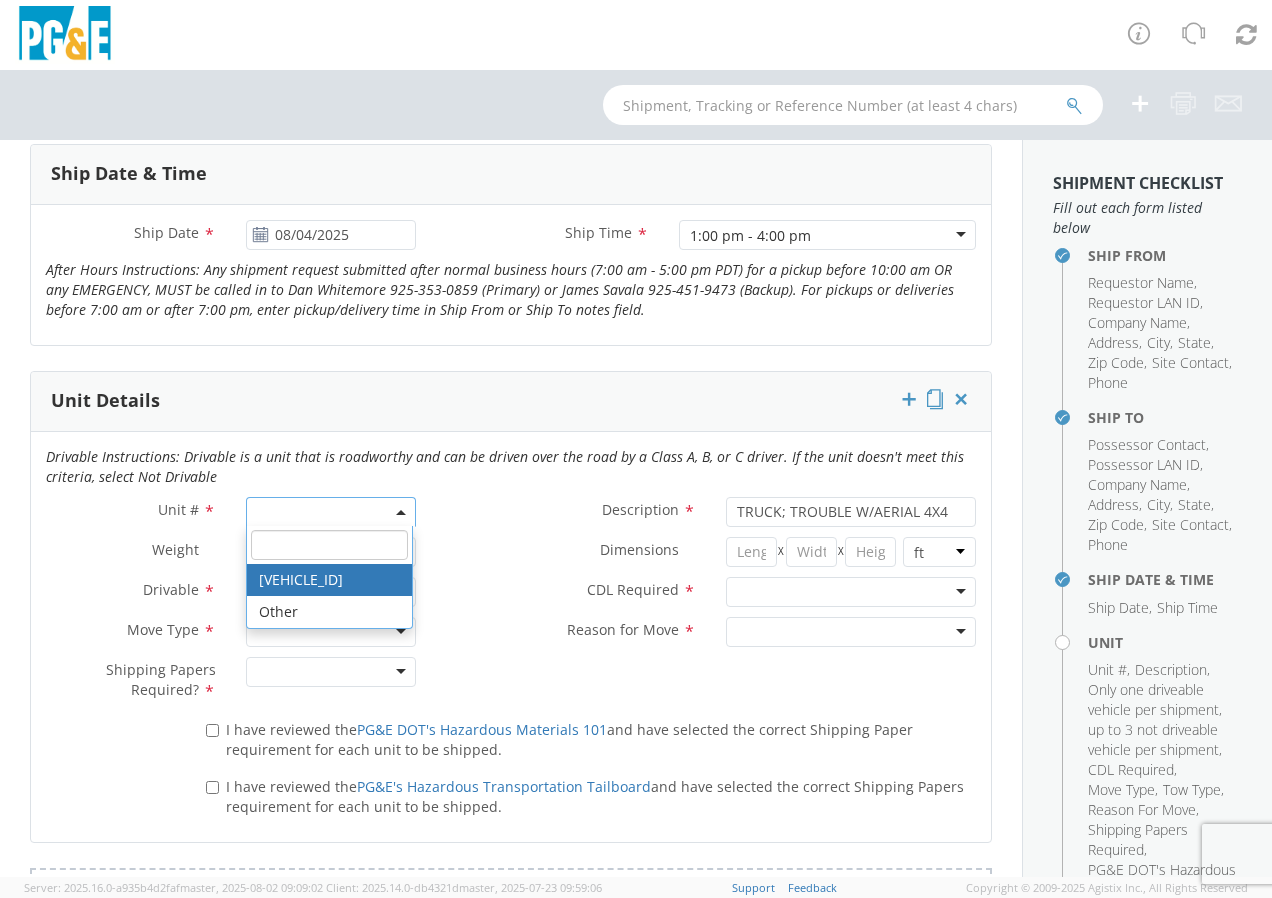 select on "[VEHICLE_ID]" 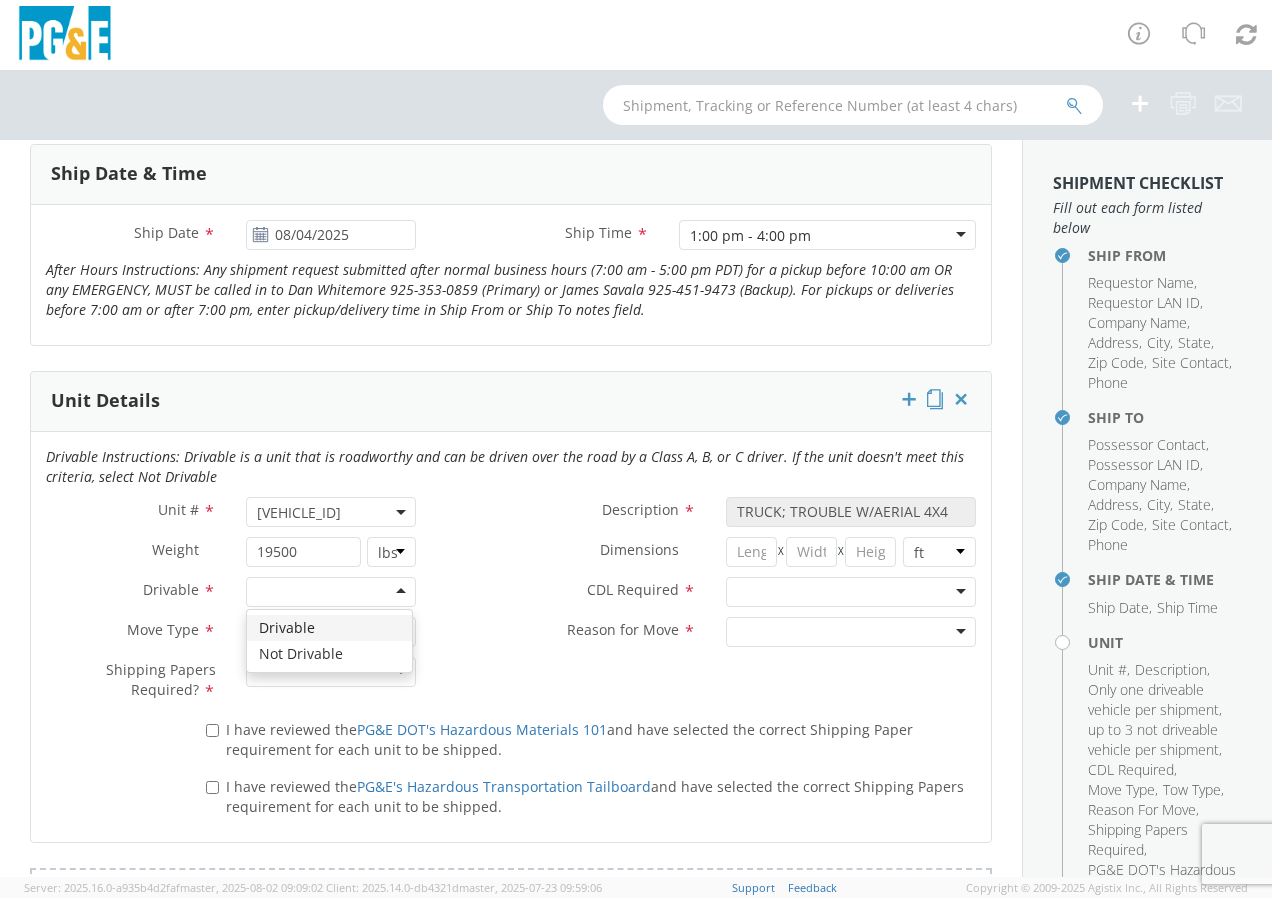 click 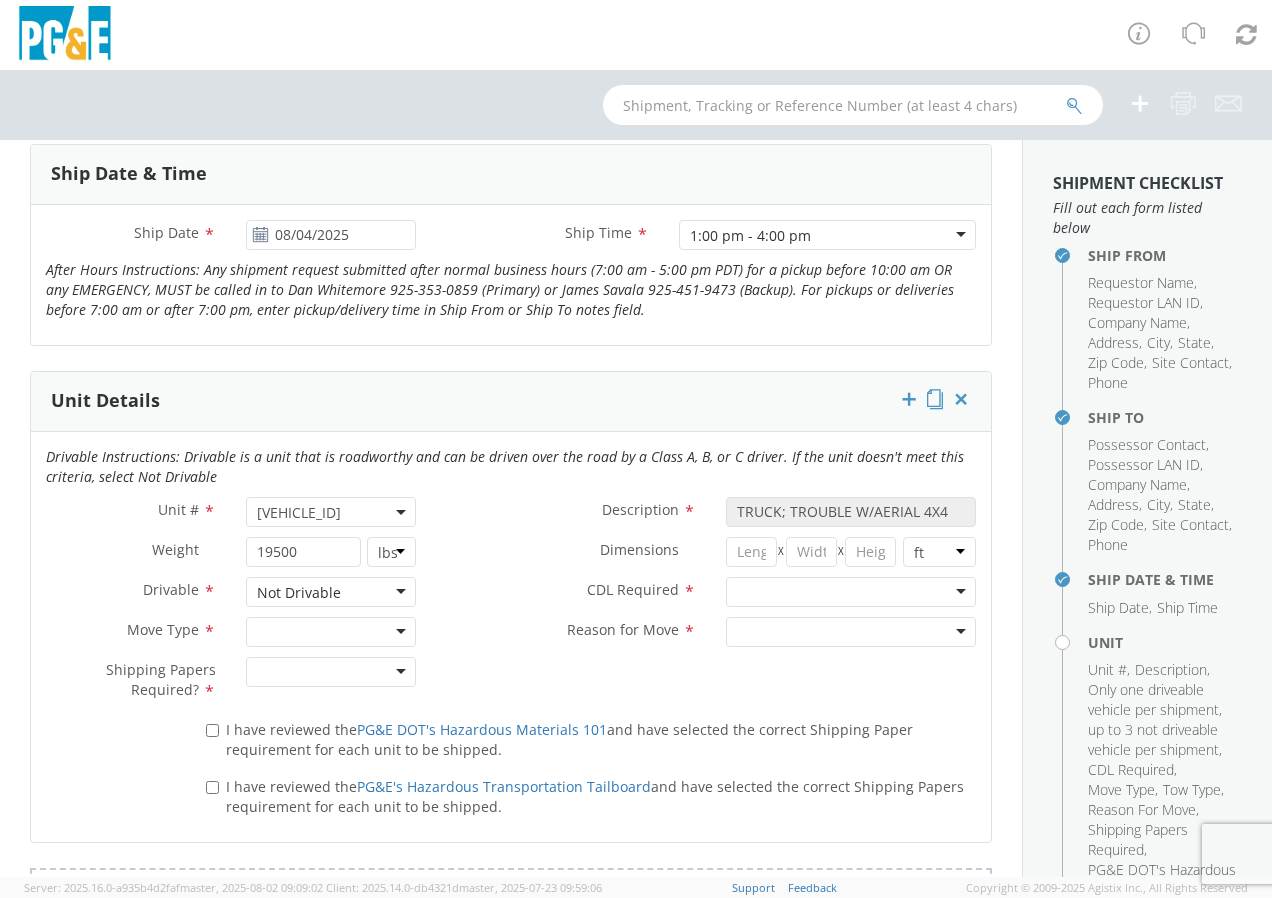 click 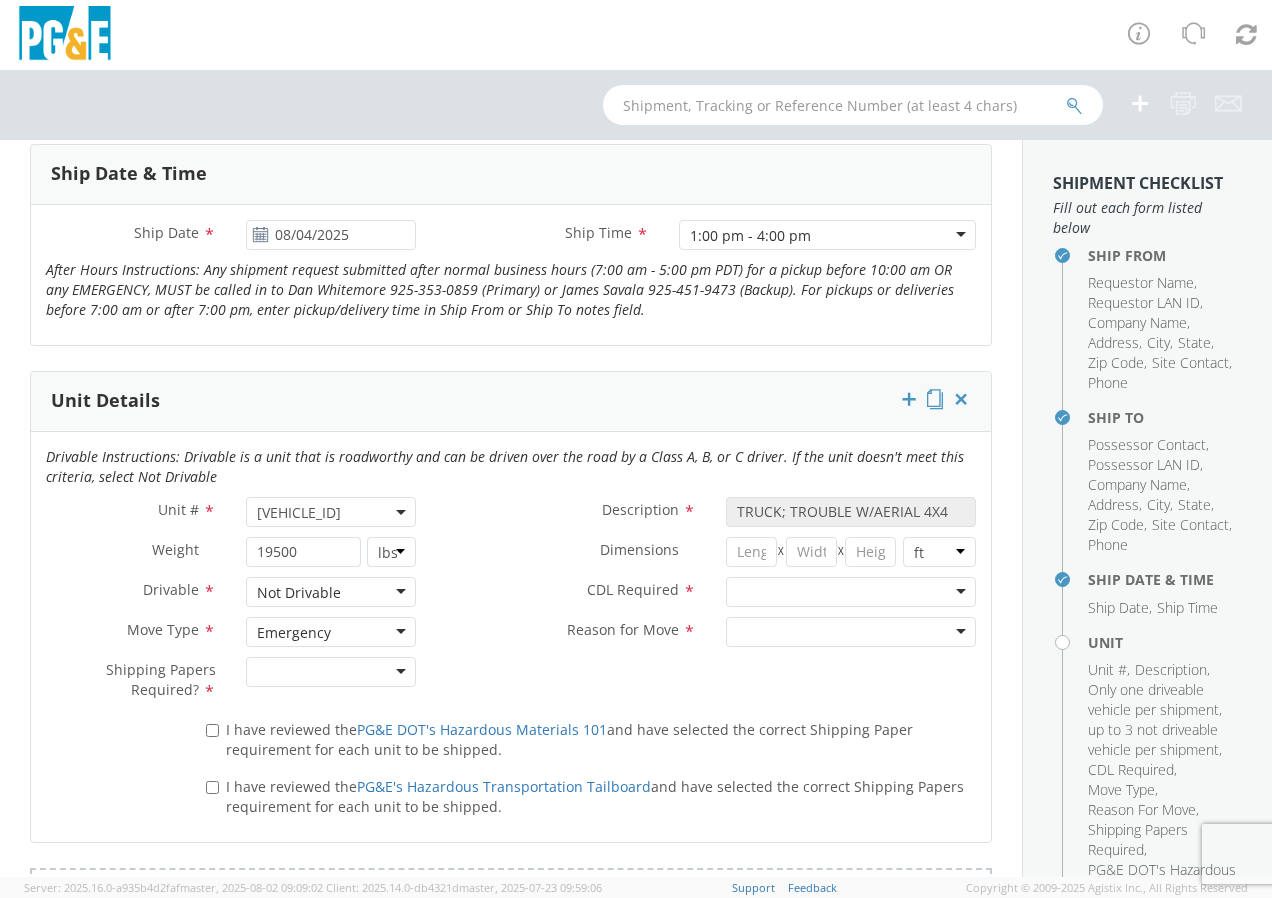 click on "I have reviewed the  PG&E DOT's Hazardous Materials 101
and have selected the correct Shipping Paper requirement for each unit to be shipped." 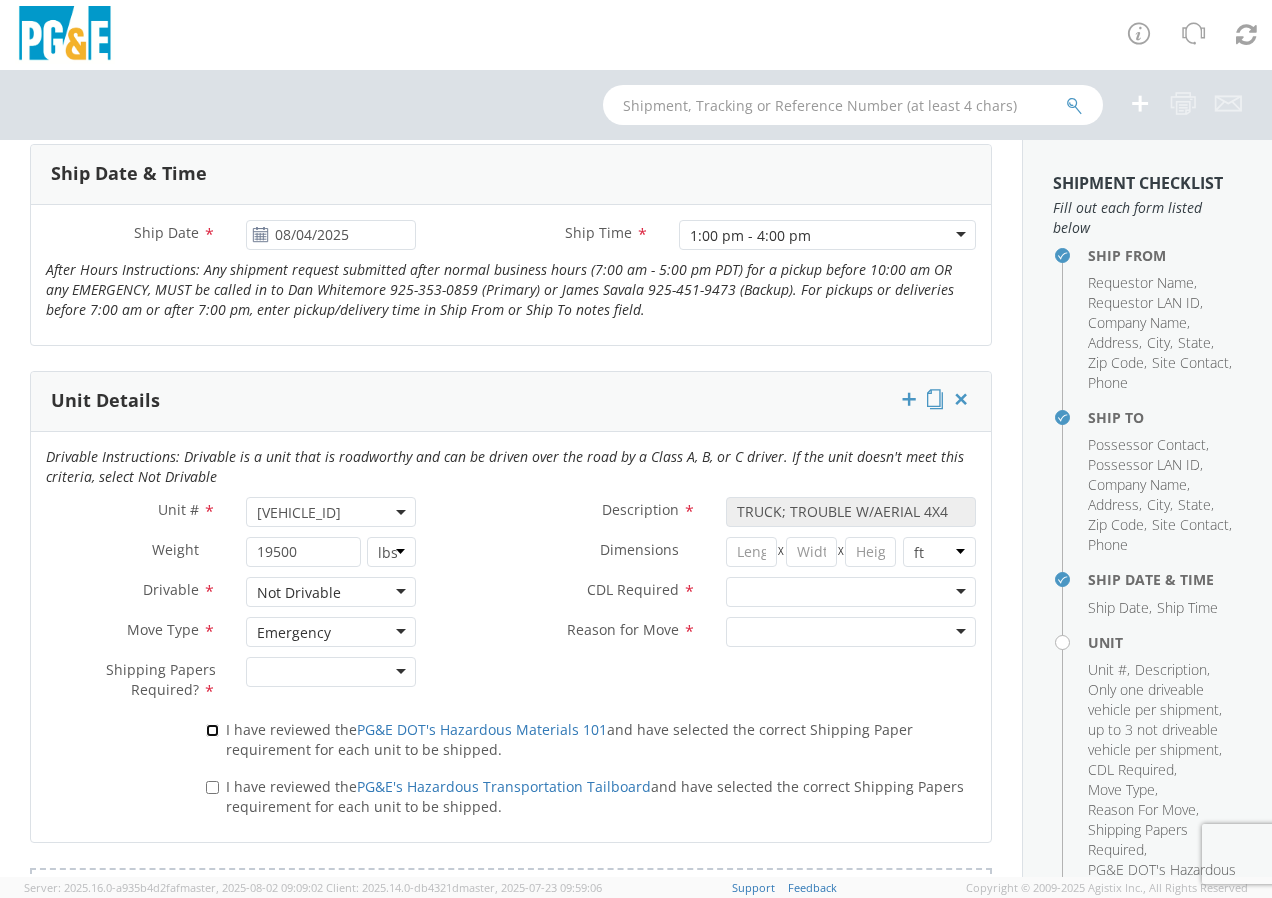 click on "I have reviewed the  PG&E DOT's Hazardous Materials 101
and have selected the correct Shipping Paper requirement for each unit to be shipped." at bounding box center [212, 730] 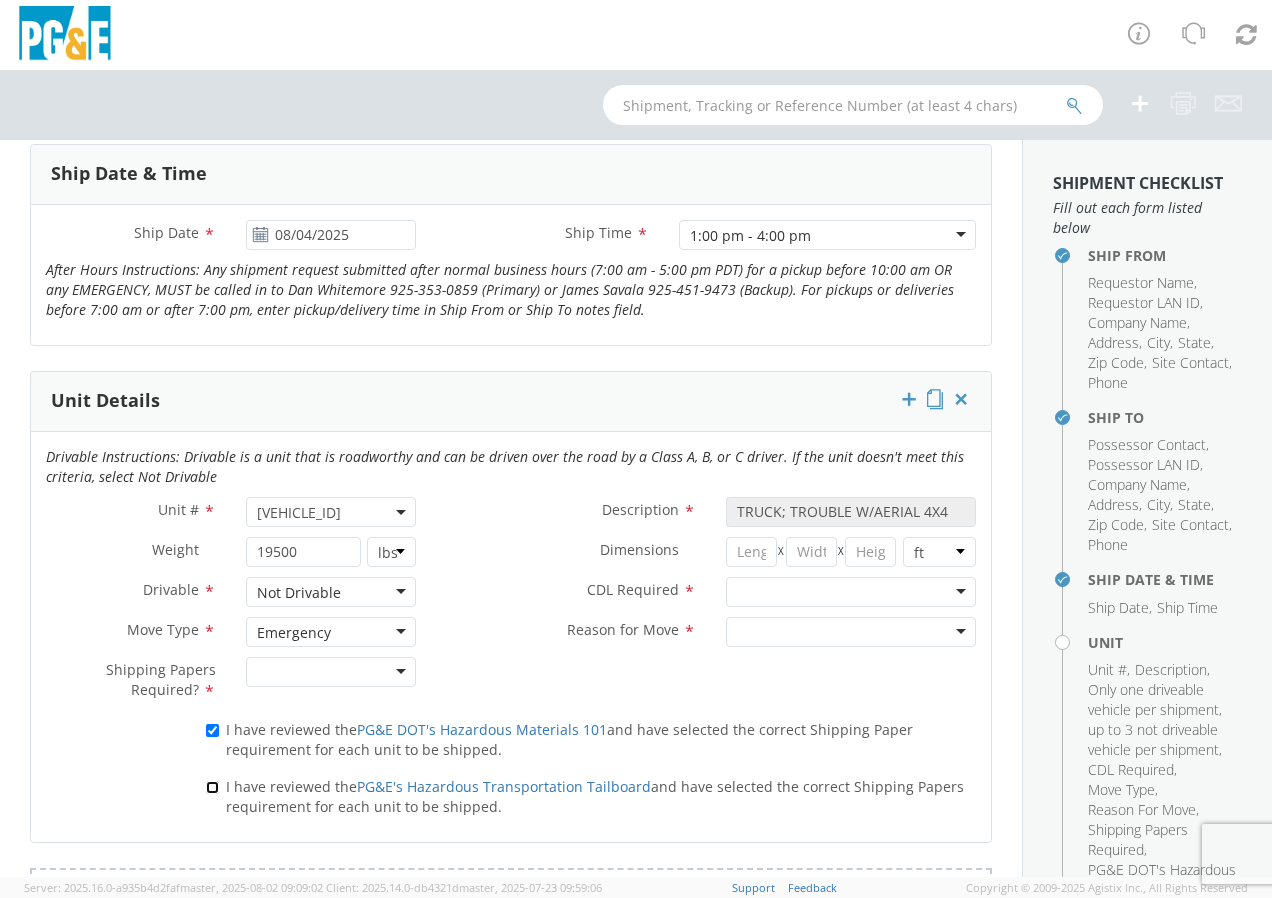 click on "I have reviewed the  PG&E's Hazardous Transportation Tailboard
and have selected the correct Shipping Papers requirement for each unit to be shipped." at bounding box center [212, 787] 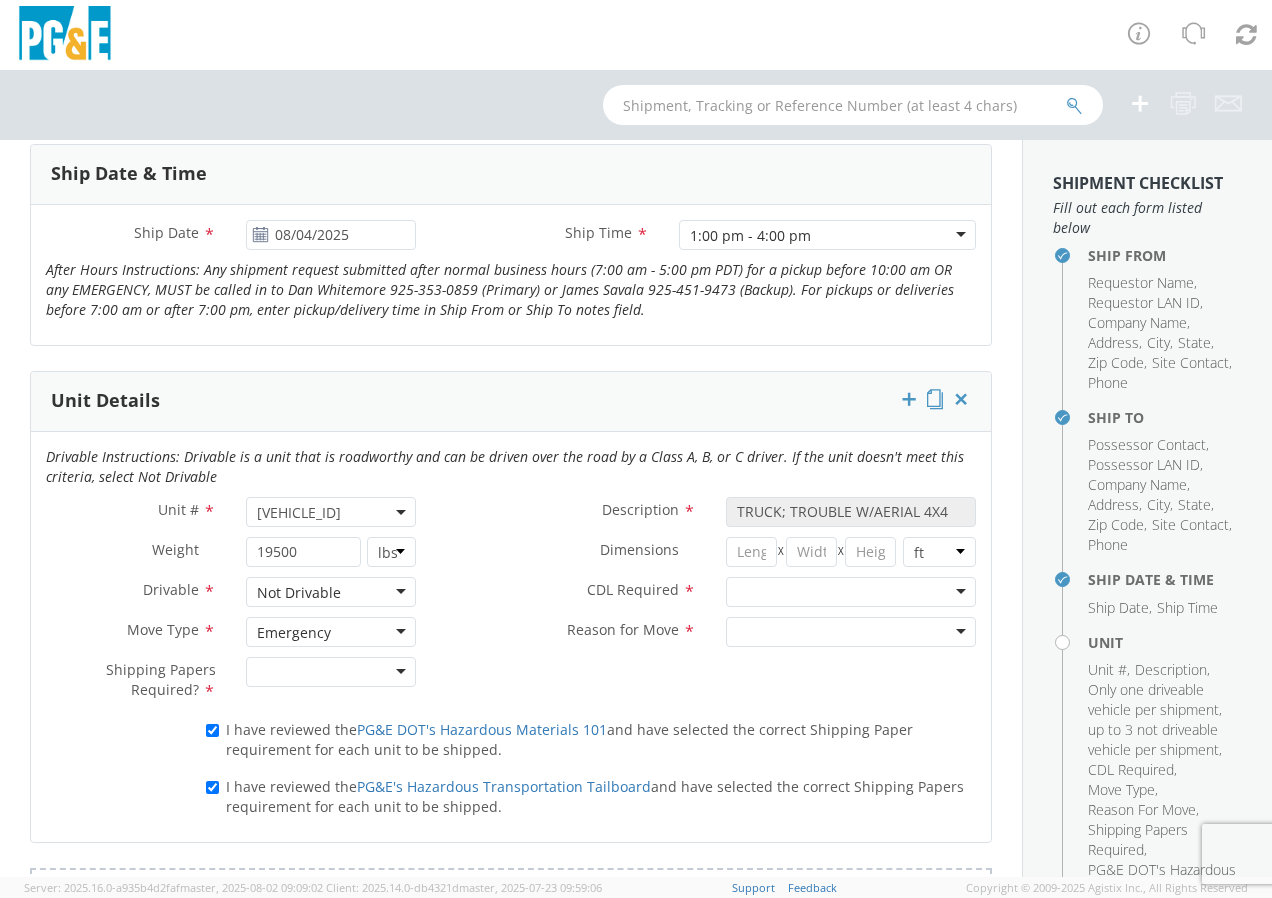 click 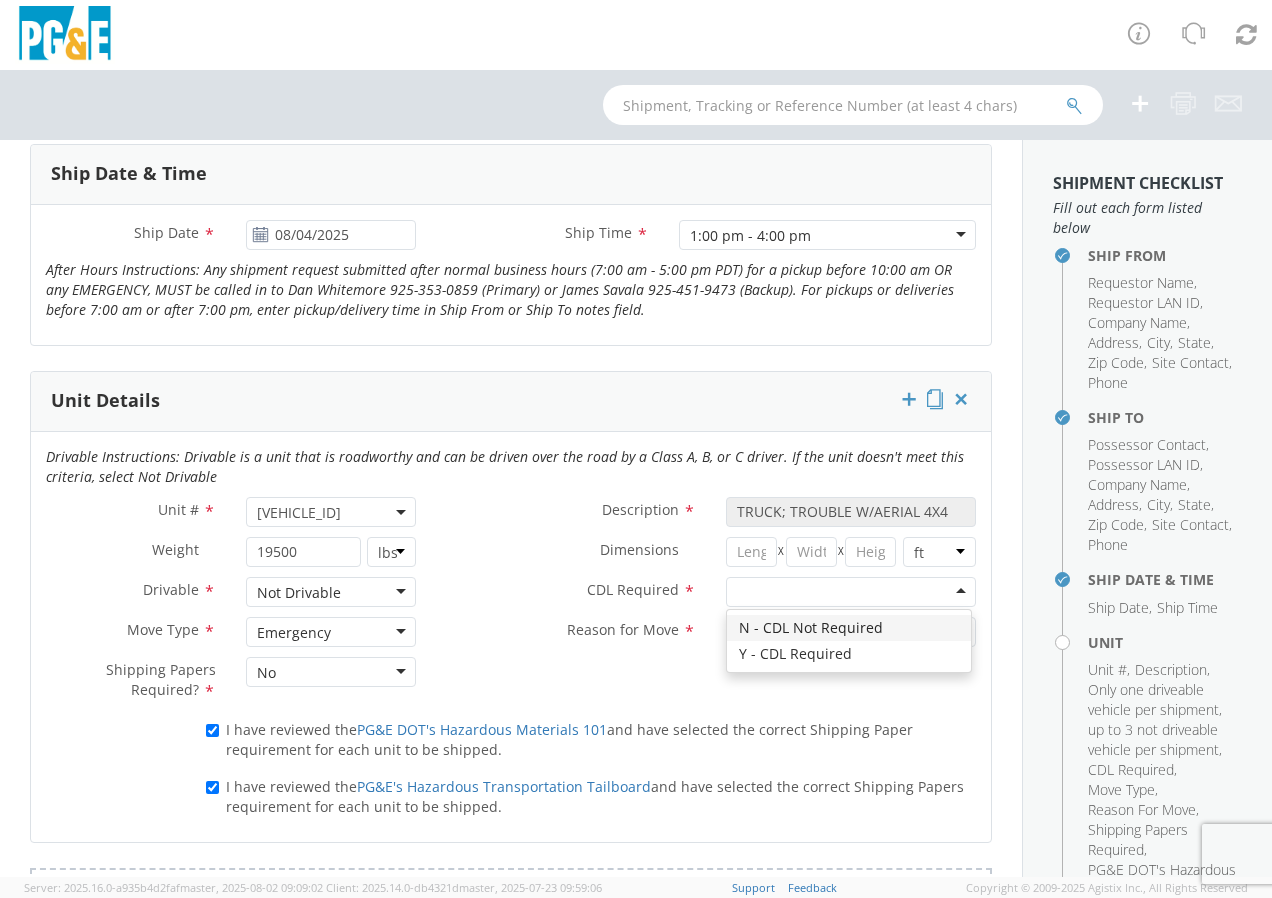 click 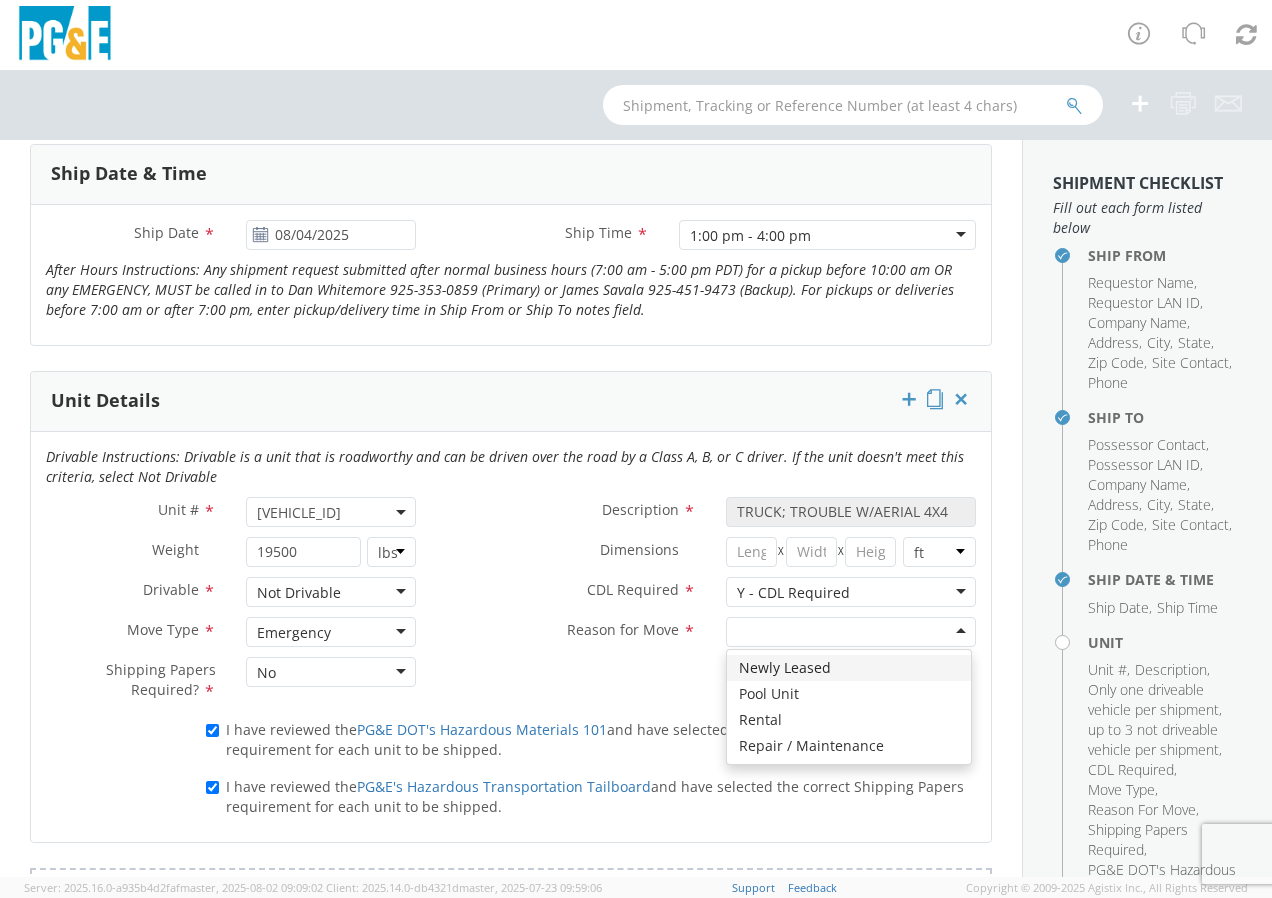 click 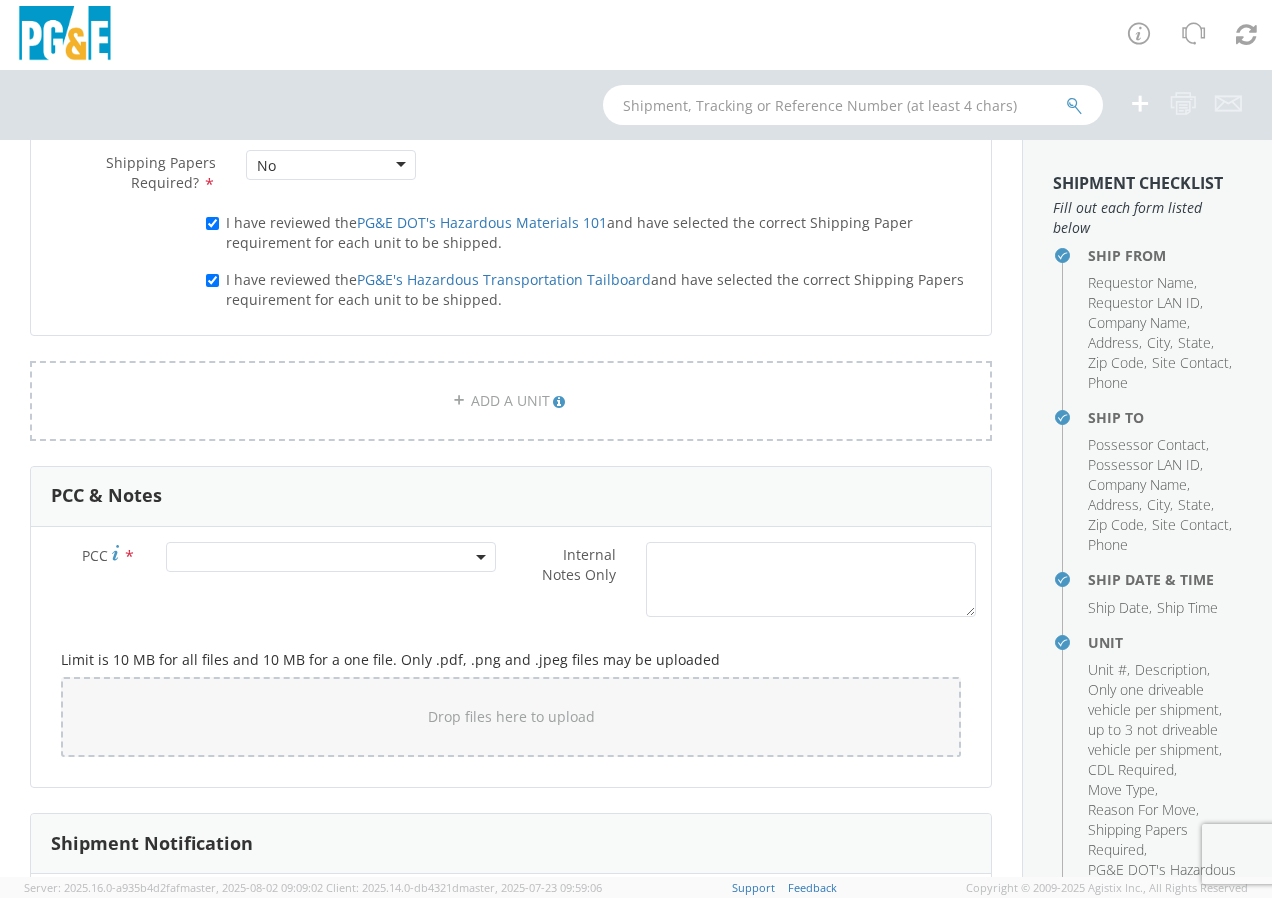 scroll, scrollTop: 1373, scrollLeft: 0, axis: vertical 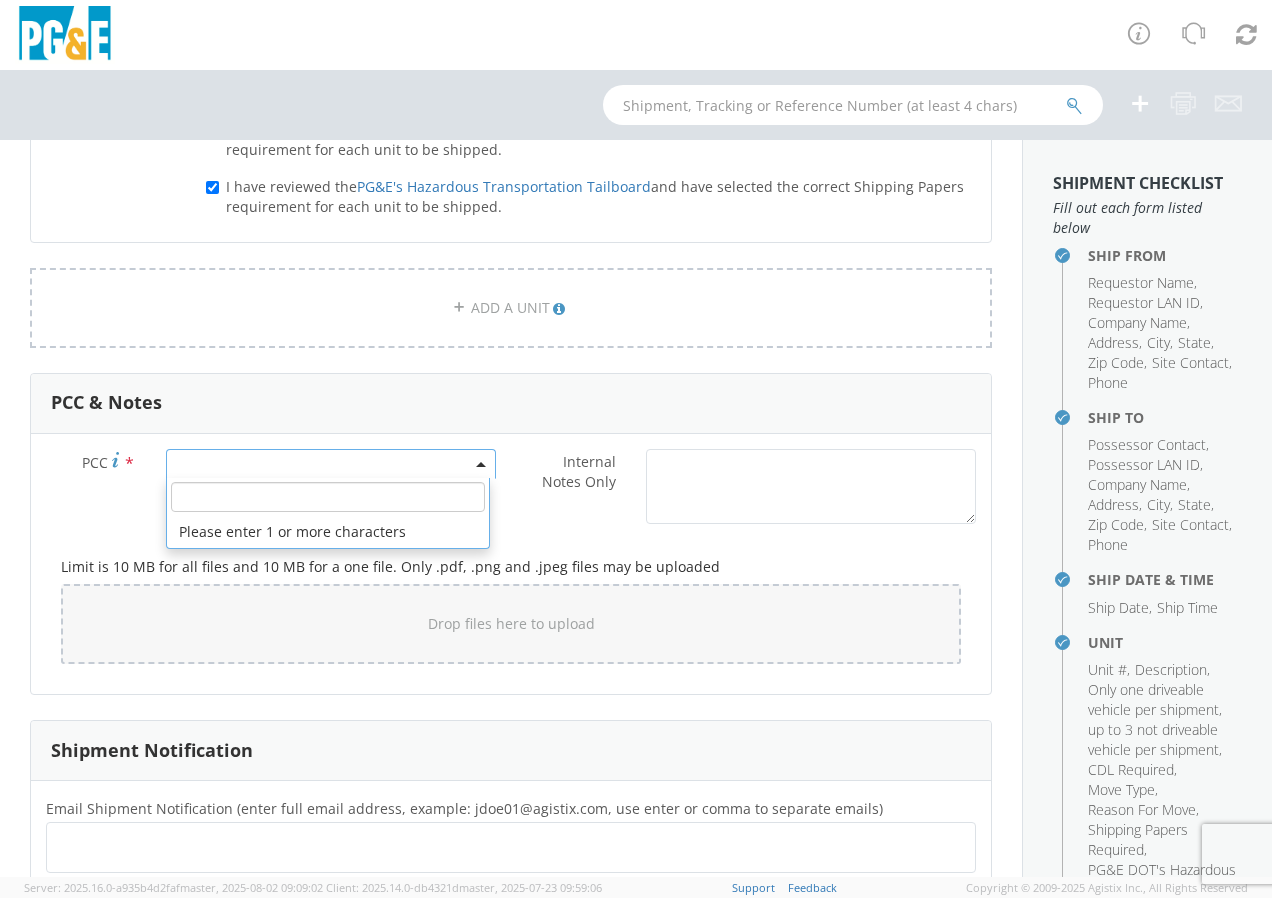 click 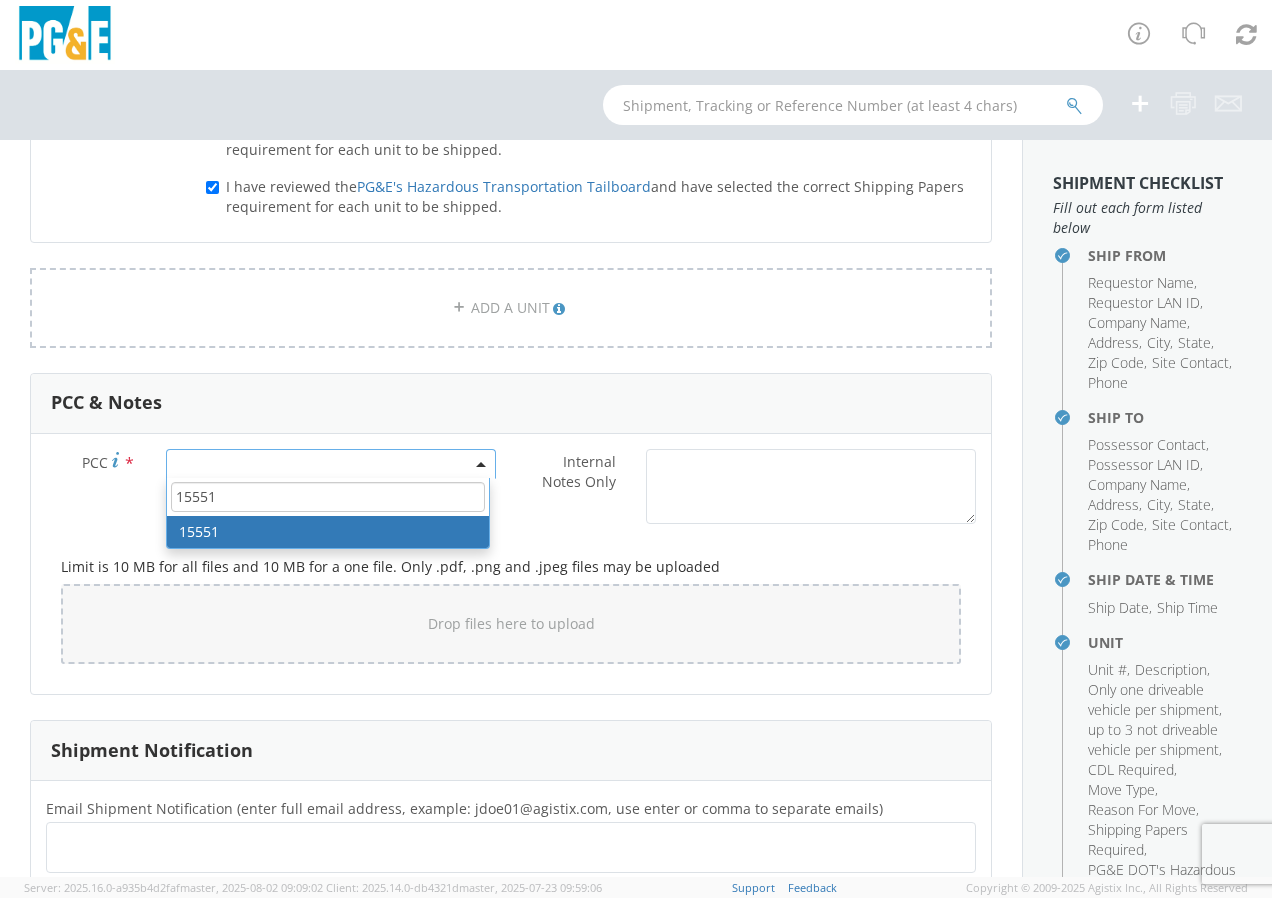 type on "15551" 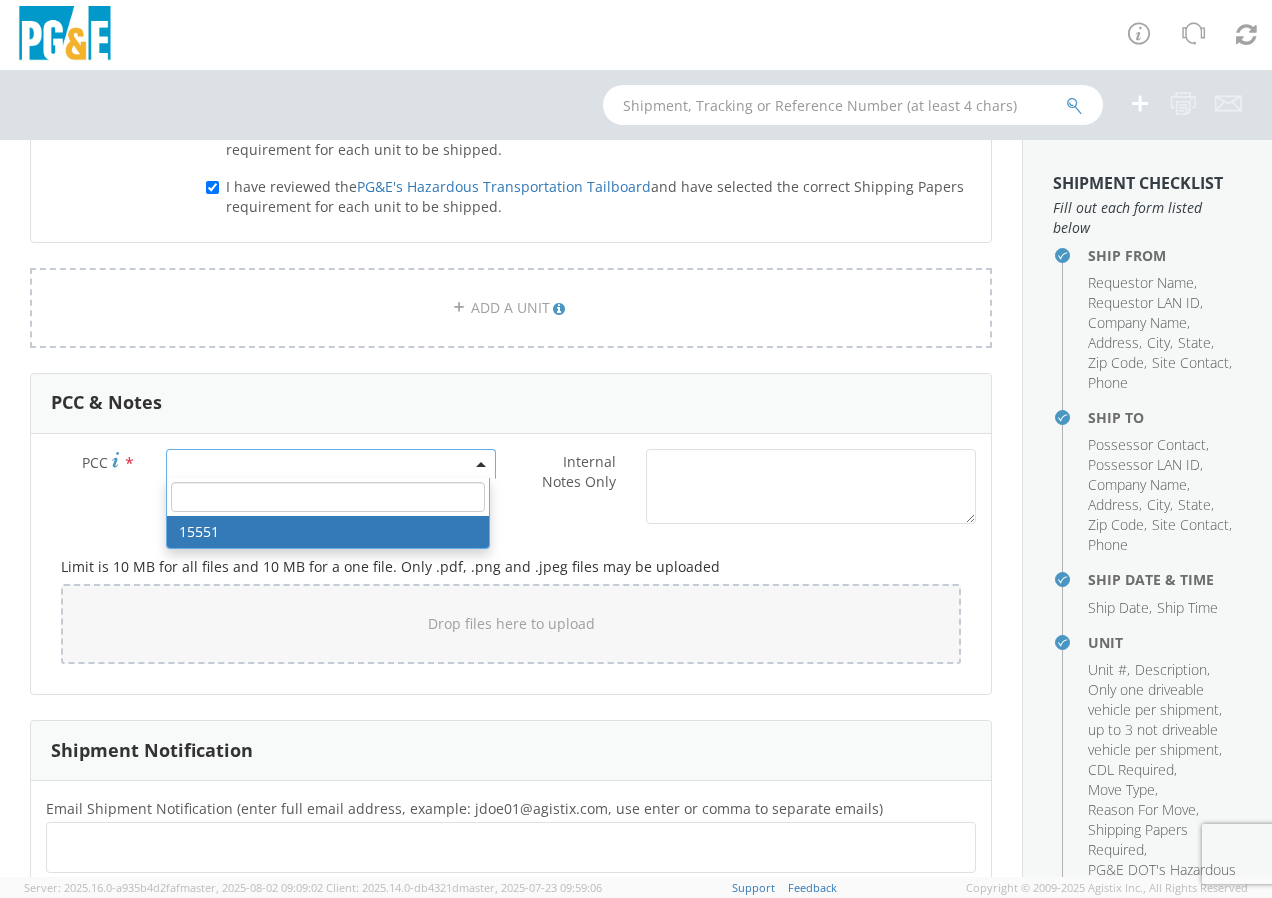 select on "15551" 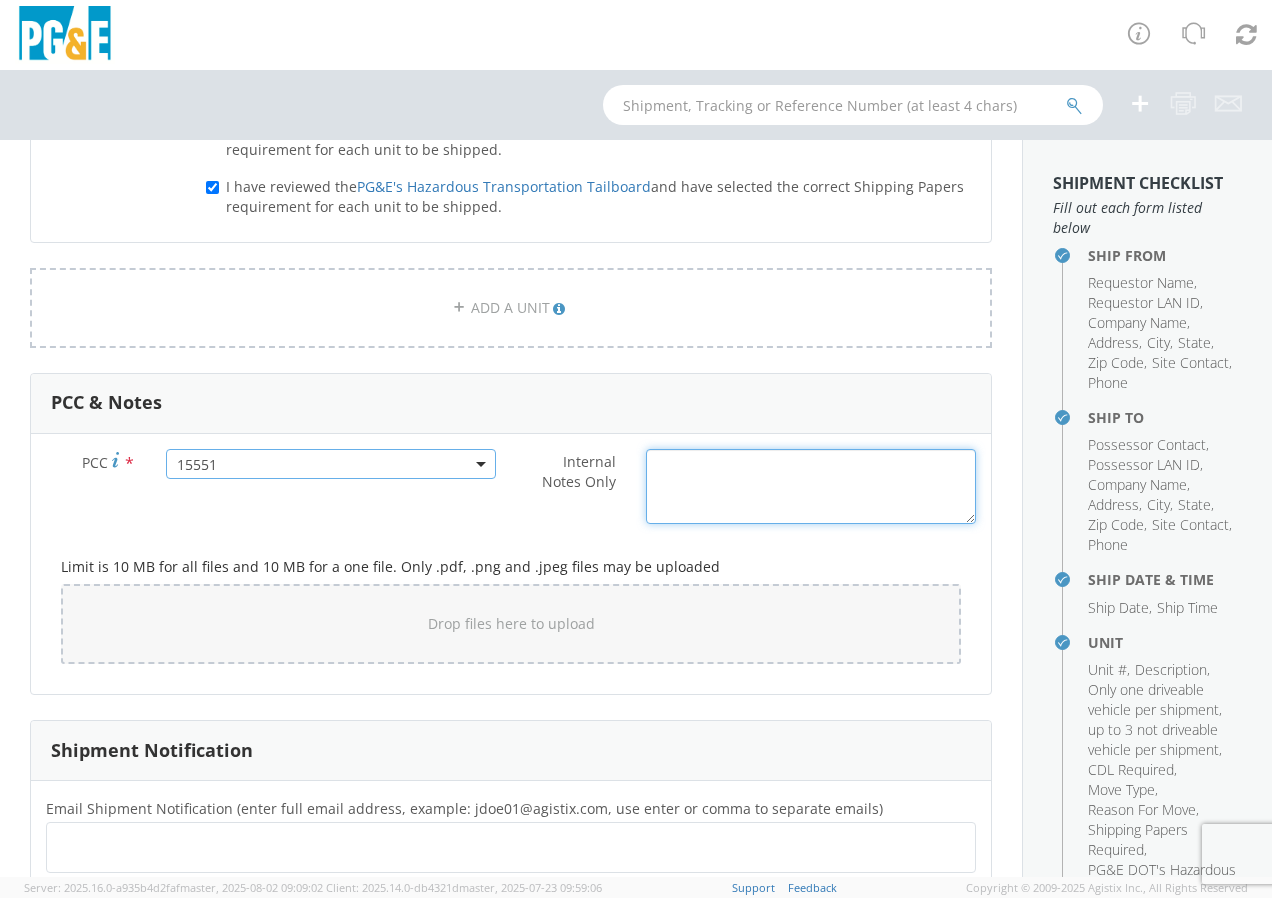 click on "Internal Notes Only        *" at bounding box center (811, 486) 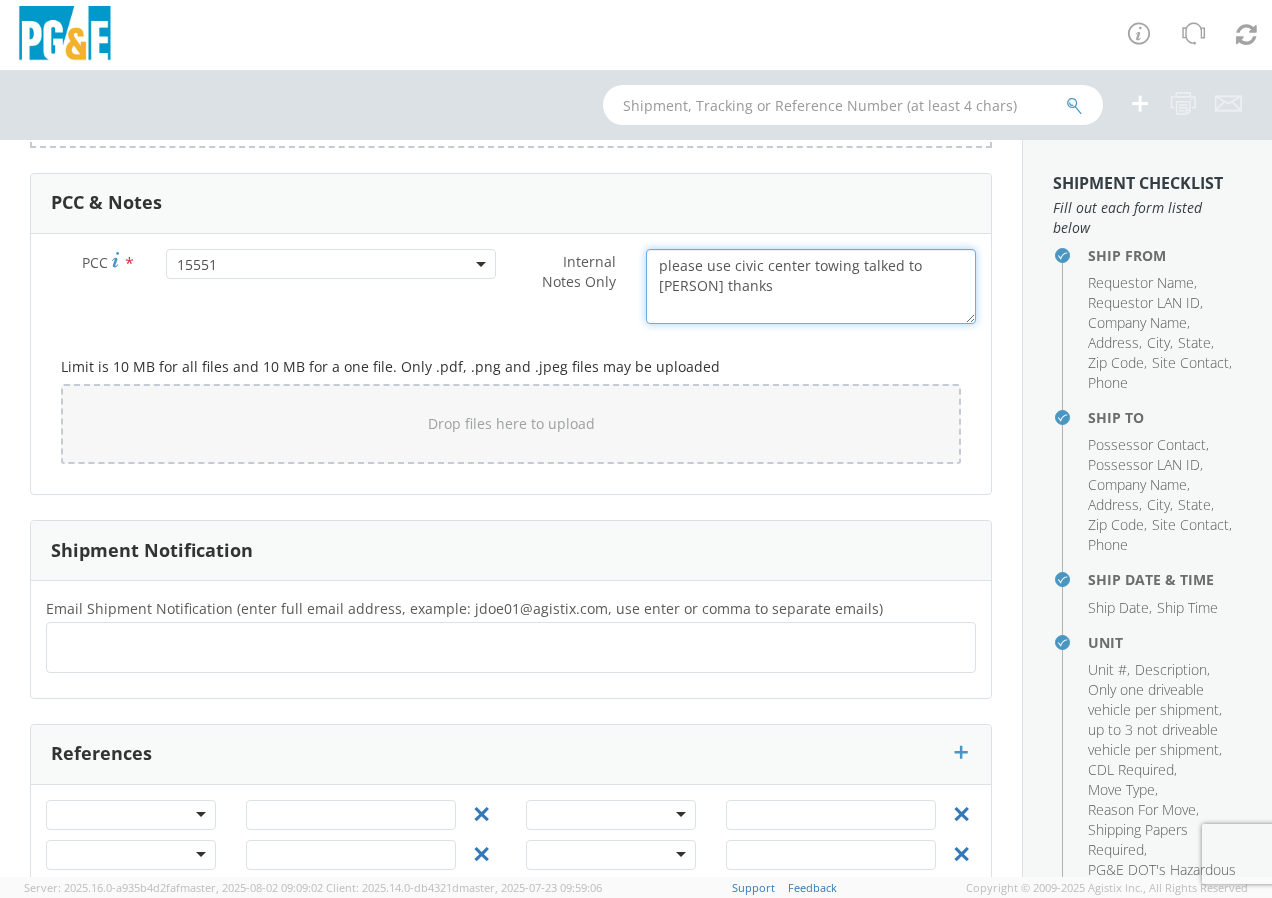 scroll, scrollTop: 1617, scrollLeft: 0, axis: vertical 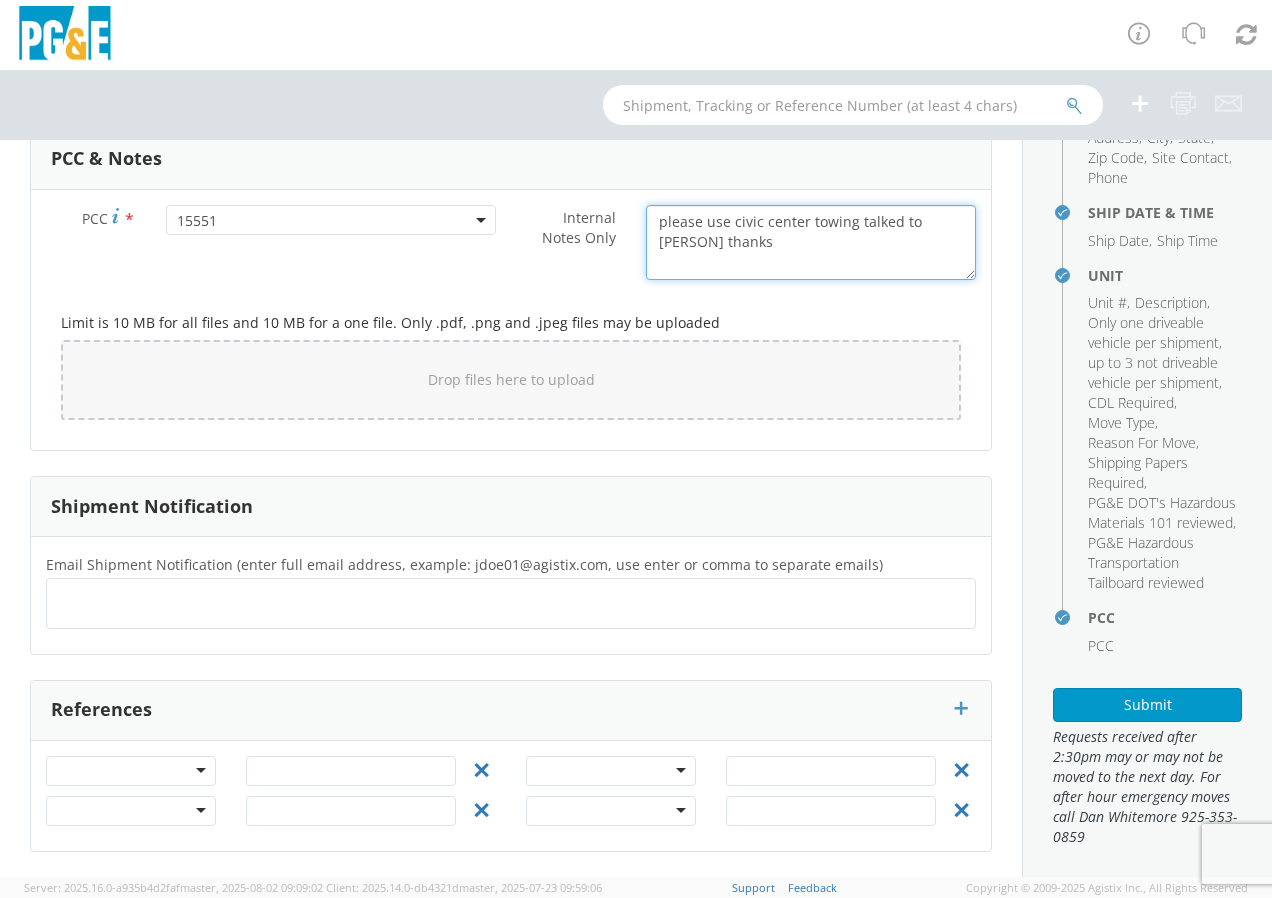 type on "please use civic center towing talked to [PERSON] thanks" 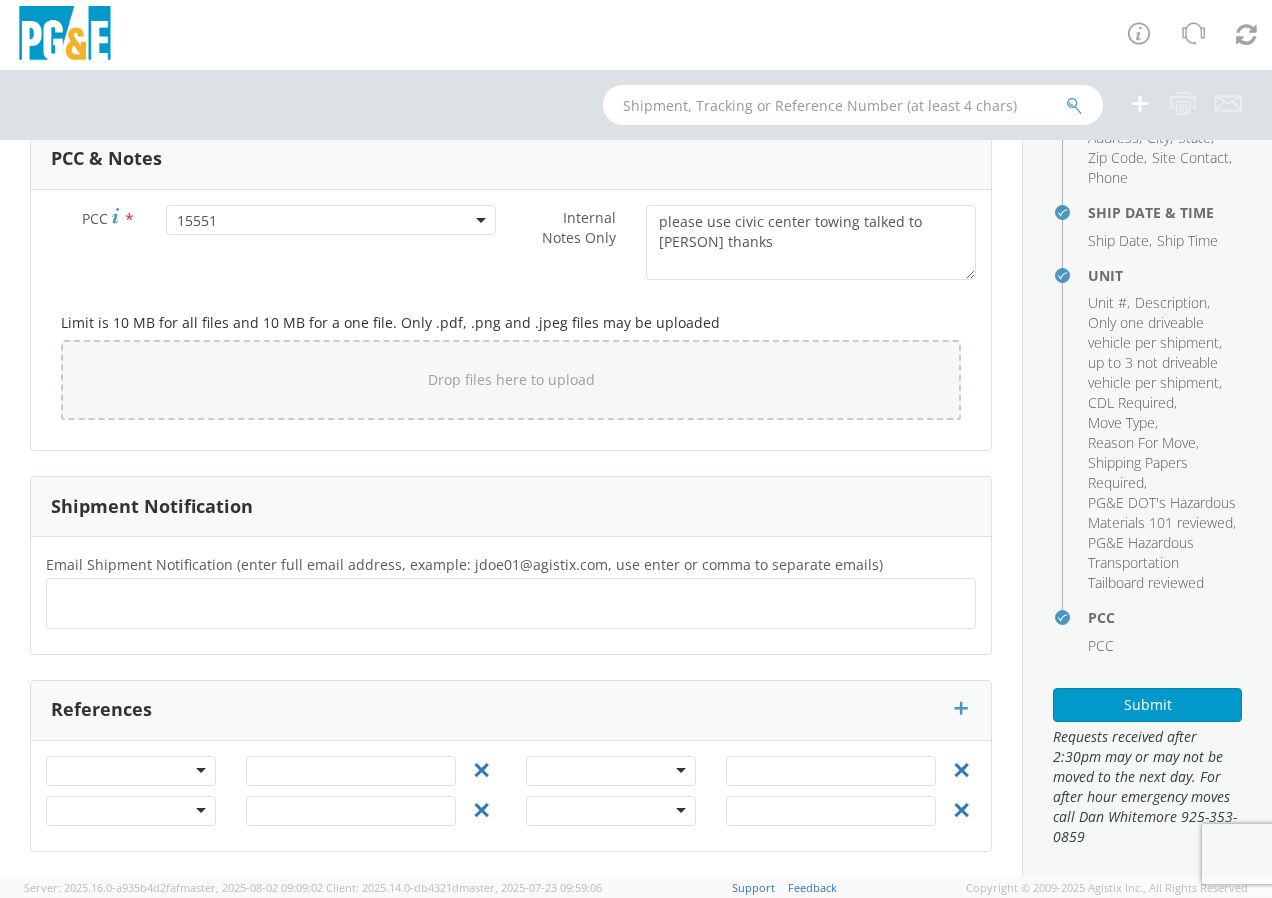 click on "Shipment Checklist     Fill out each form listed below       Ship From       Requestor Name ,     Requestor LAN ID ,     Company Name ,     Address ,     City ,     State ,     Zip Code ,     Site Contact ,     Phone         Ship To       Possessor Contact ,     Possessor LAN ID ,     Company Name ,     Address ,     City ,     State ,     Zip Code ,     Site Contact ,     Phone         Ship Date & Time       Ship Date ,     Ship Time         Unit       Unit # ,     Description ,     Only one driveable vehicle per shipment, up to 3 not driveable vehicle per shipment ,     CDL Required ,     Move Type ,     Reason For Move ,     Shipping Papers Required ,     PG&E DOT's Hazardous Materials 101 reviewed ,     PG&E Hazardous Transportation Tailboard reviewed         PCC       PCC                 Submit     Requests received after 2:30pm may or may not be moved to the next day. For after hour emergency moves call [FIRST] [LAST] [PHONE]" at bounding box center (1147, 508) 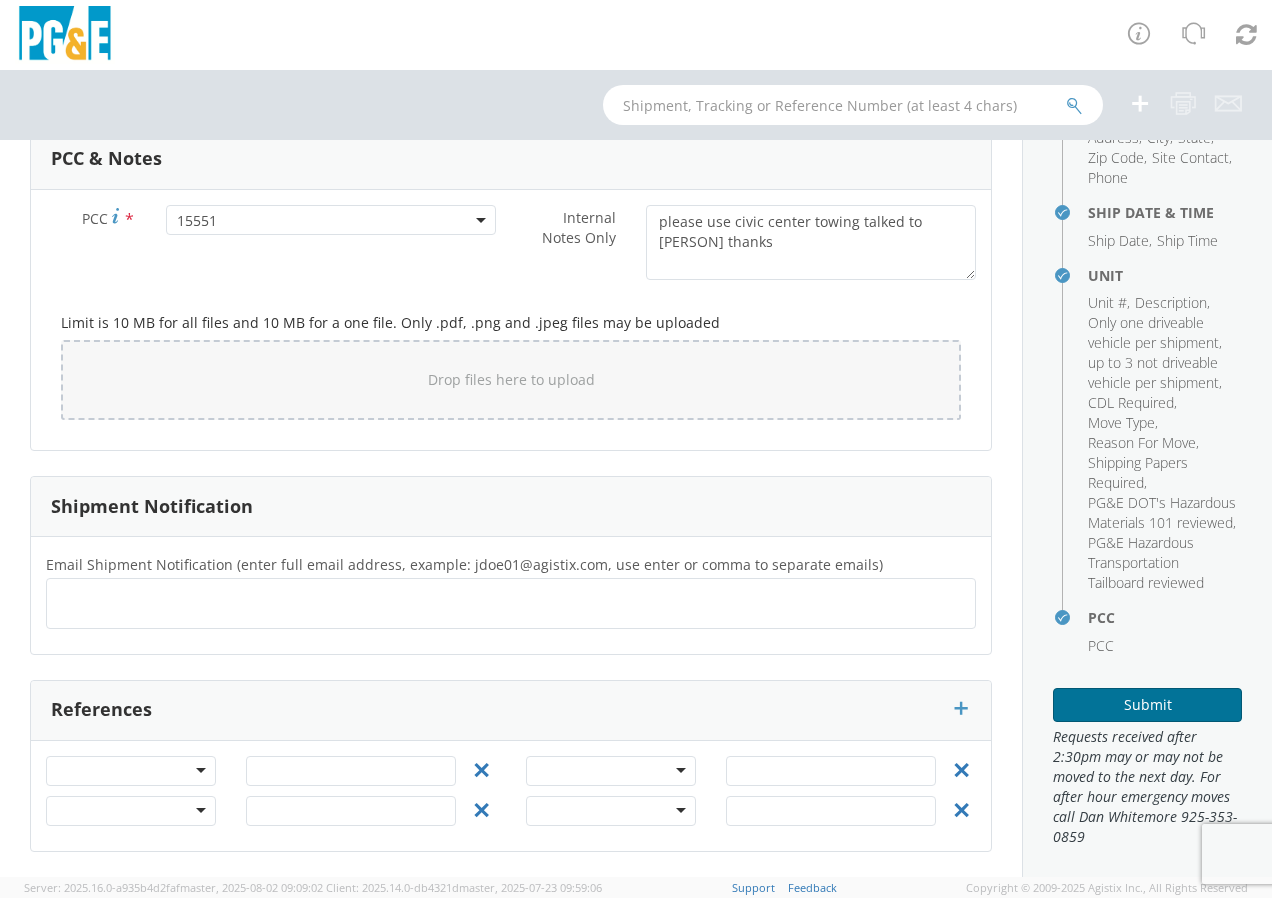 click on "Submit" at bounding box center (1147, 705) 